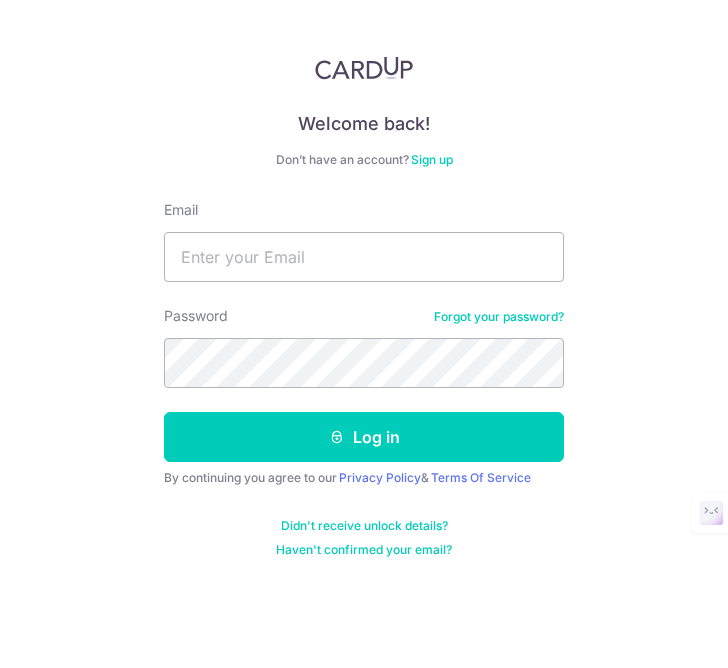 scroll, scrollTop: 0, scrollLeft: 0, axis: both 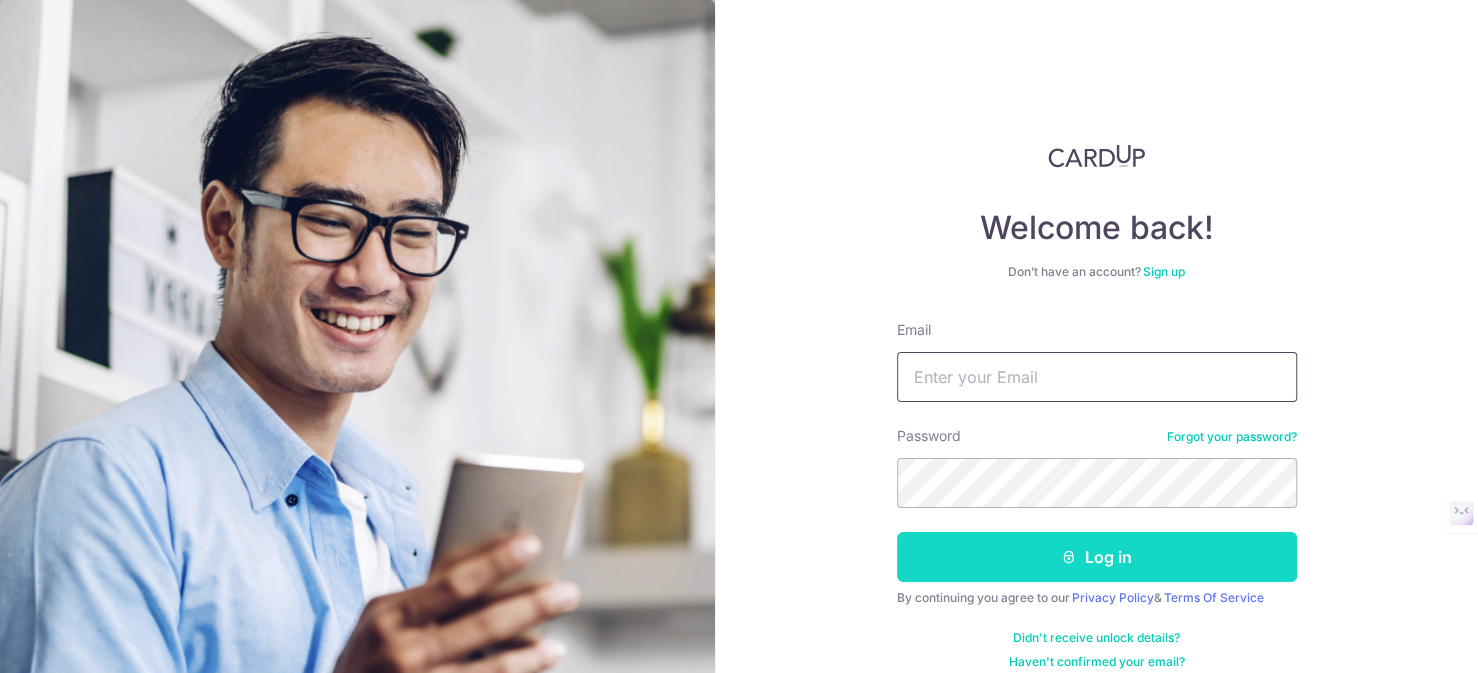 type on "Edmundtan23@gmail.com" 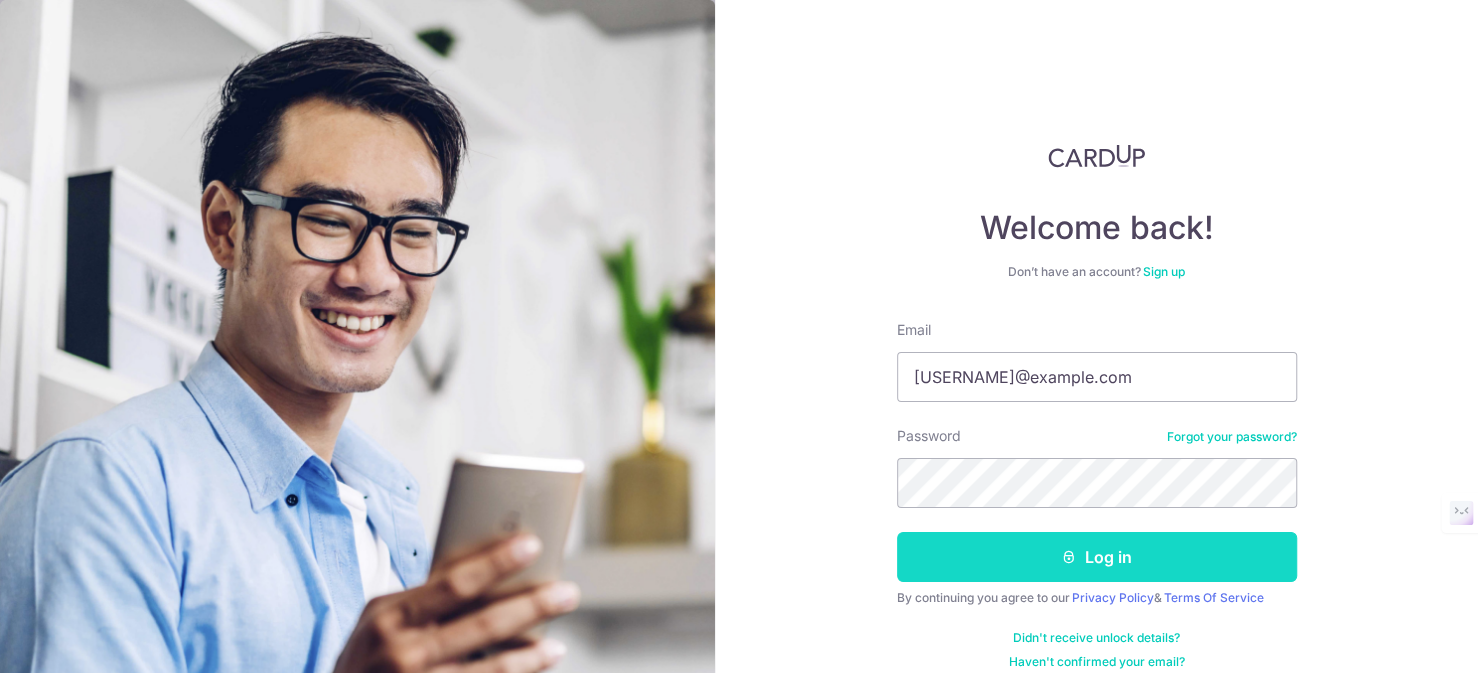 click on "Log in" at bounding box center (1097, 557) 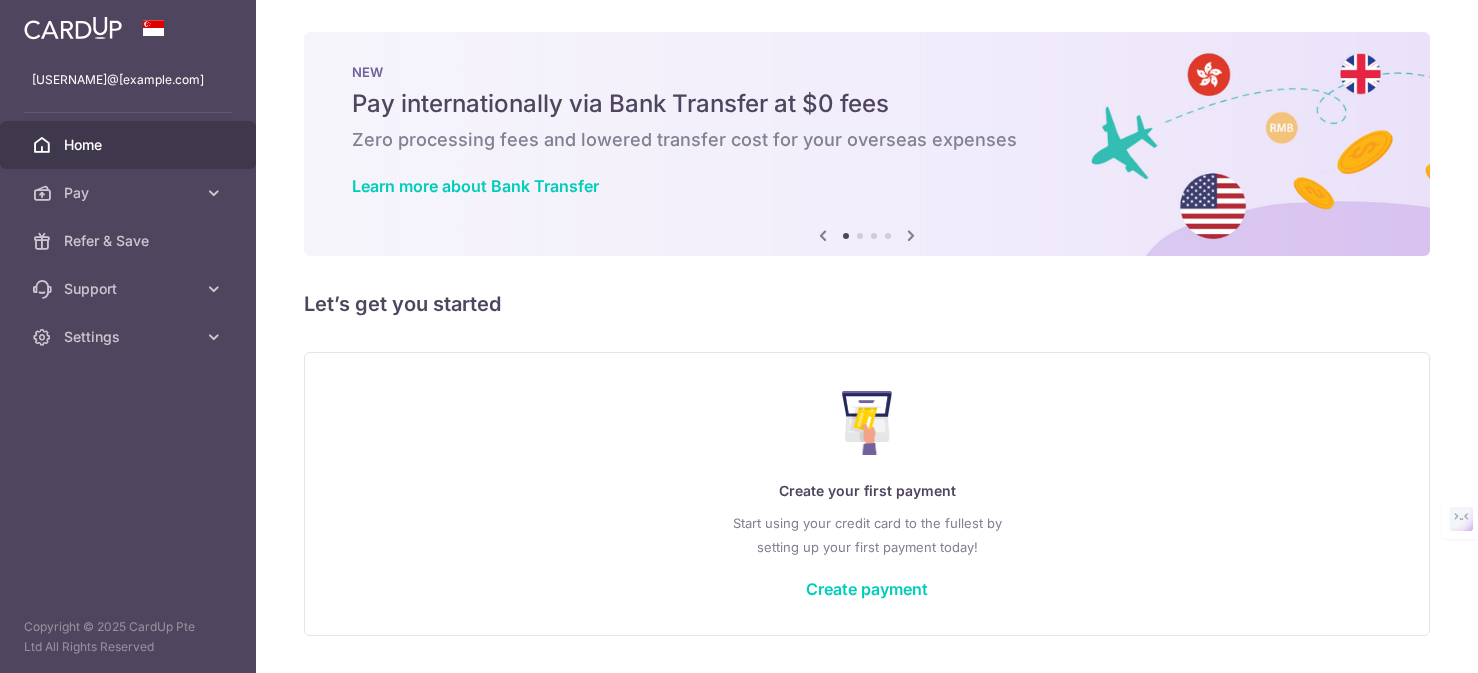 scroll, scrollTop: 0, scrollLeft: 0, axis: both 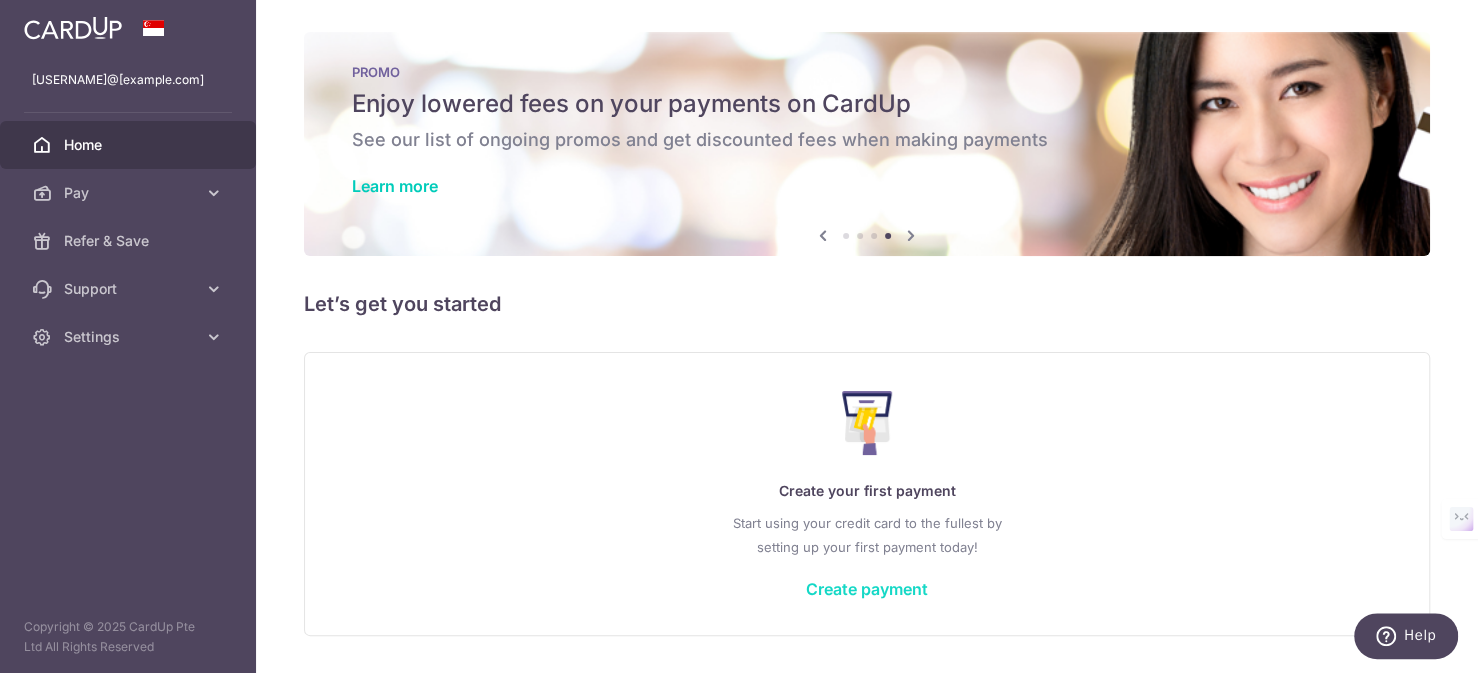 click on "Create payment" at bounding box center [867, 589] 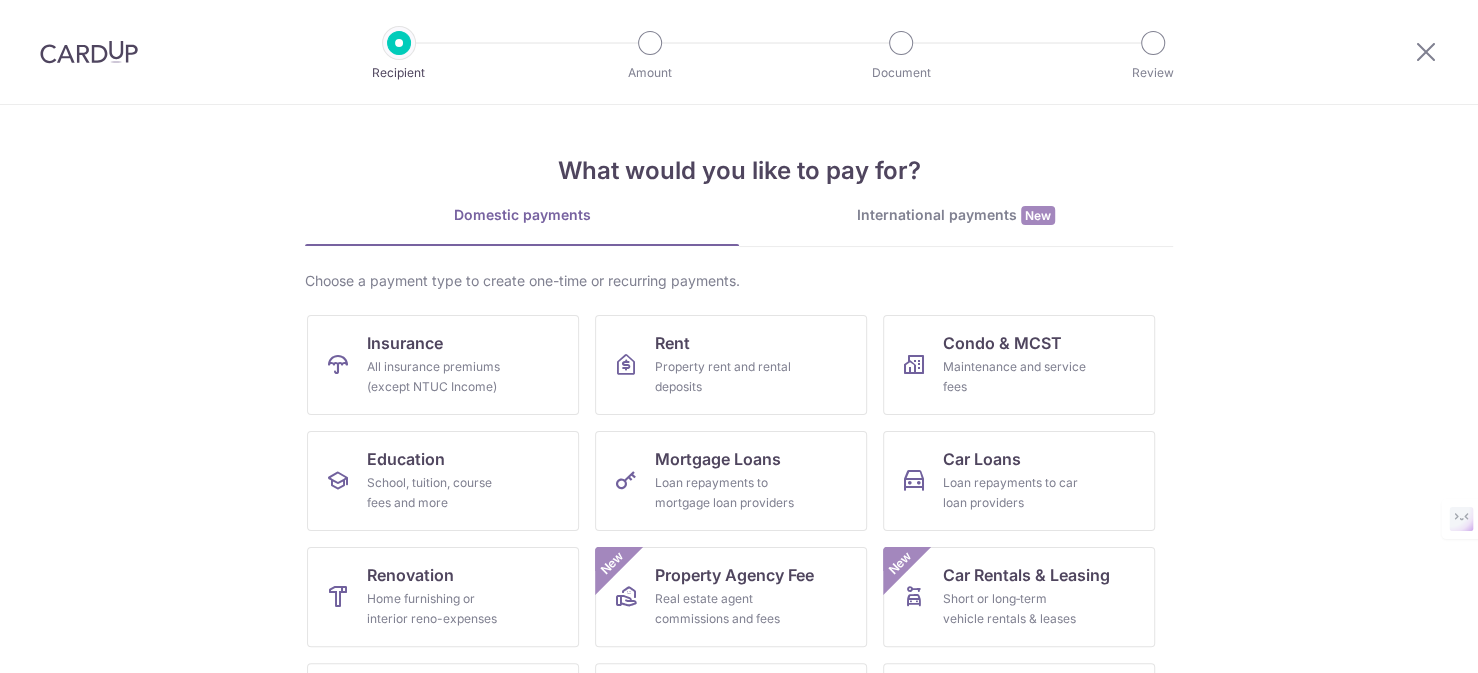 scroll, scrollTop: 0, scrollLeft: 0, axis: both 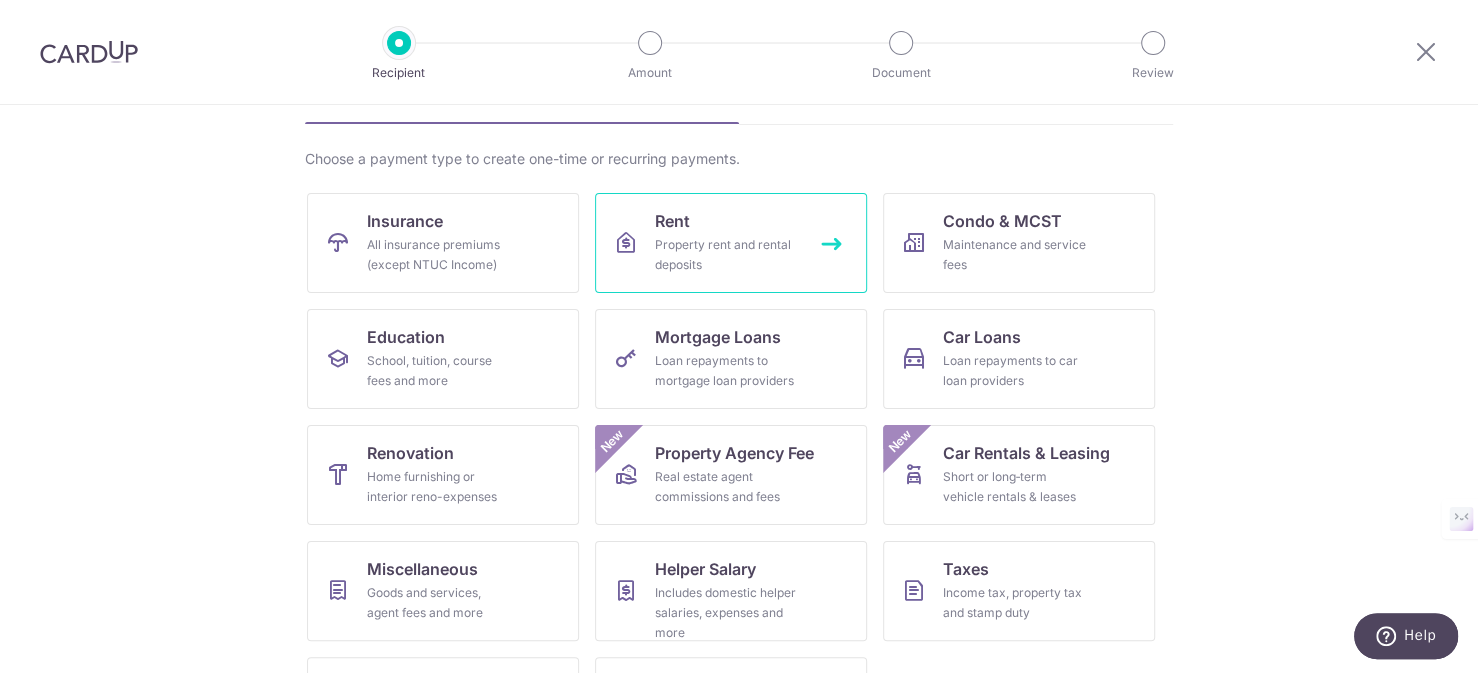 click on "Property rent and rental deposits" at bounding box center (727, 255) 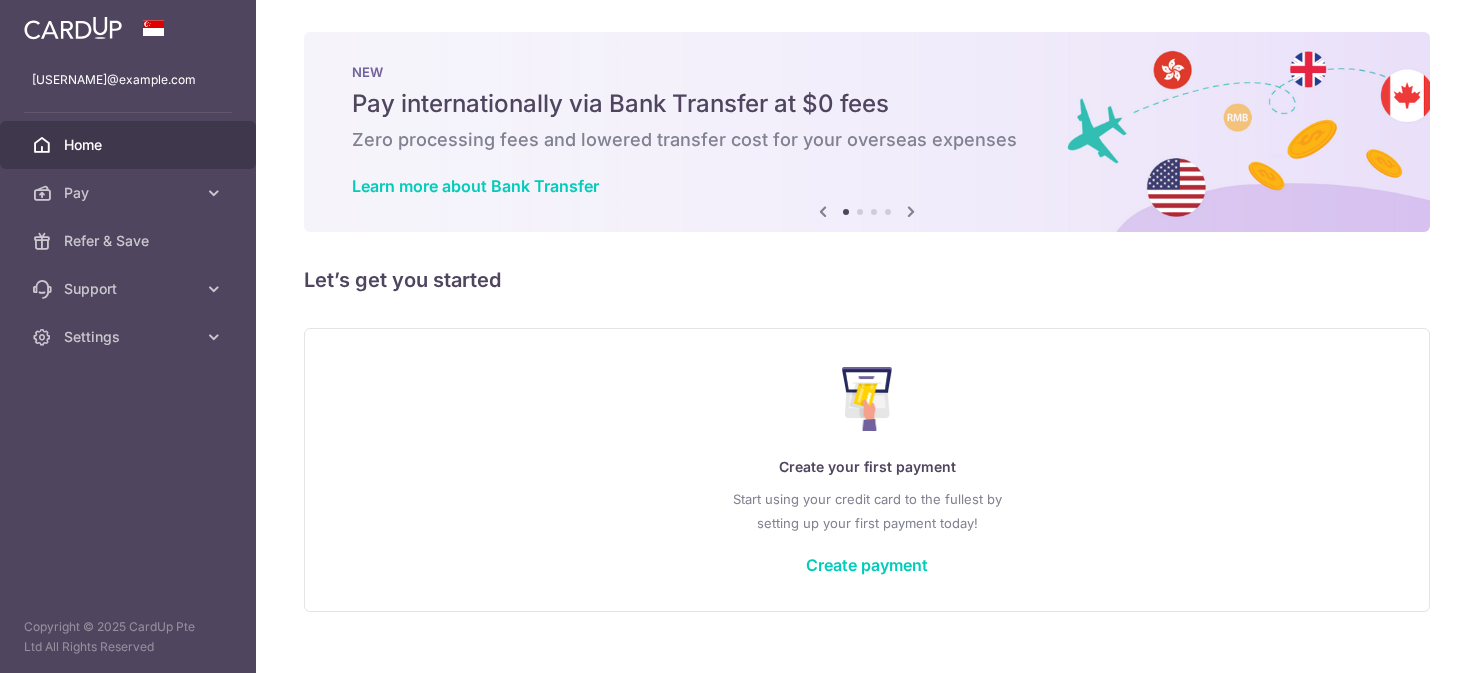 scroll, scrollTop: 0, scrollLeft: 0, axis: both 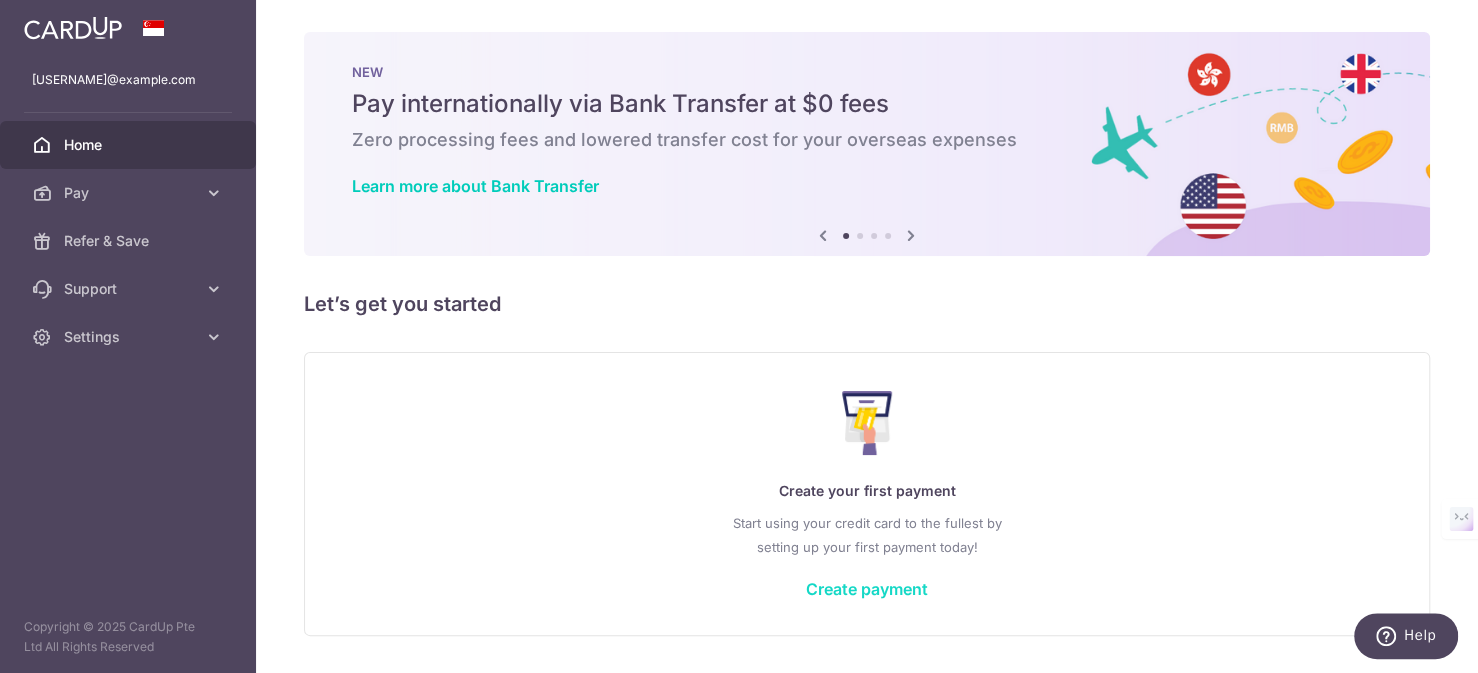 click on "Create payment" at bounding box center [867, 589] 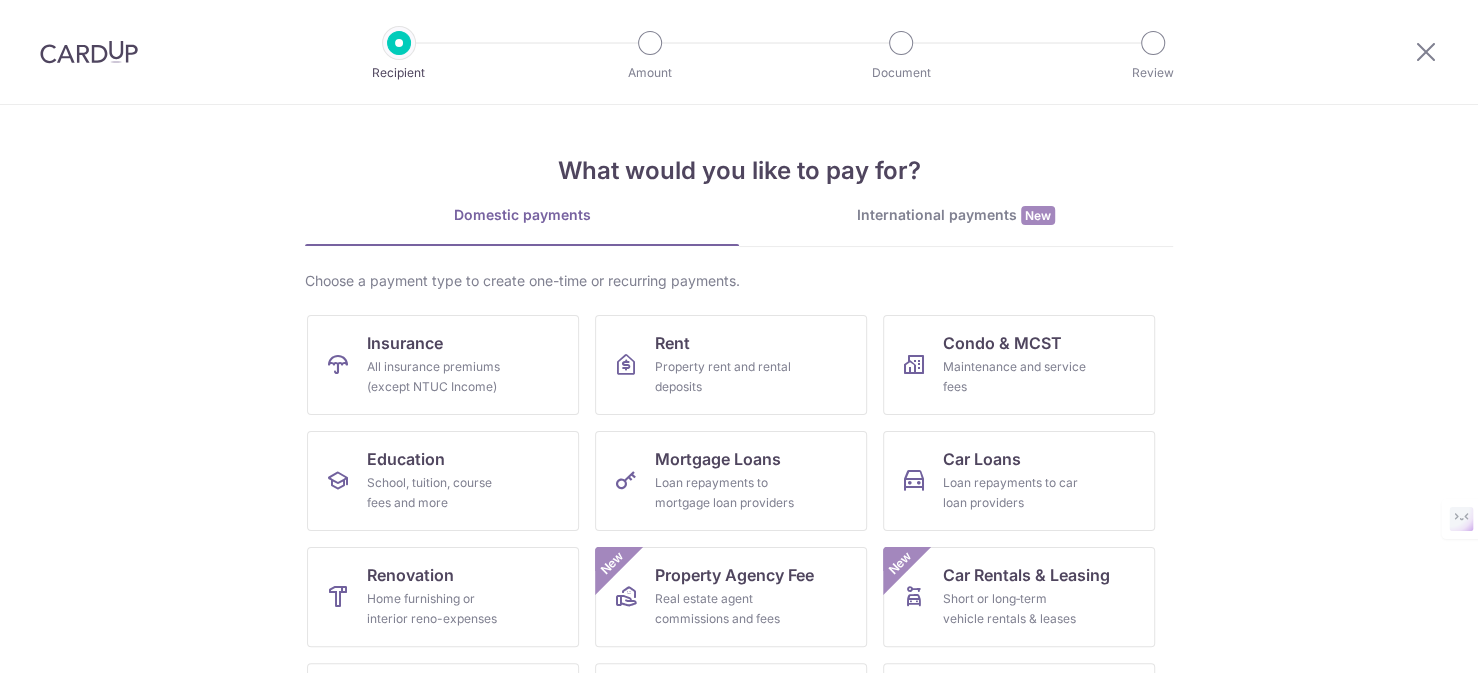 scroll, scrollTop: 0, scrollLeft: 0, axis: both 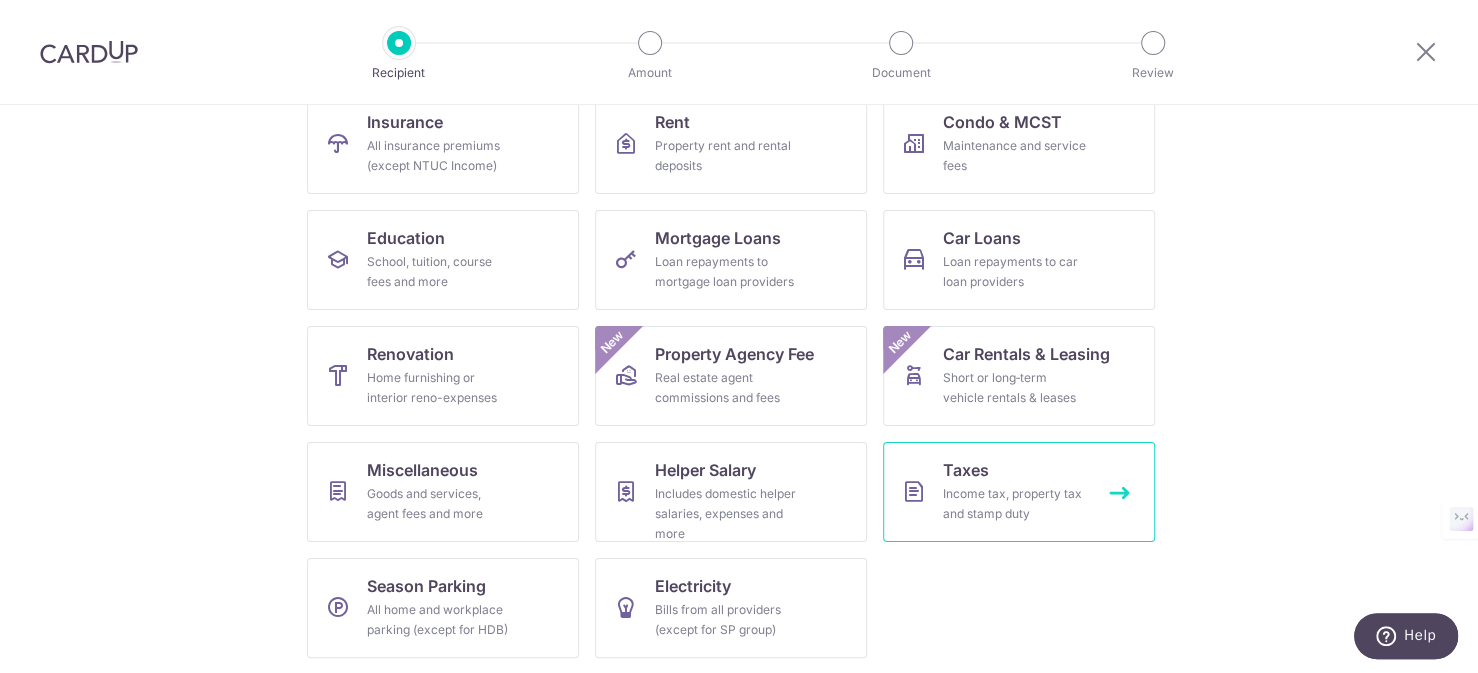click on "Income tax, property tax and stamp duty" at bounding box center [1015, 504] 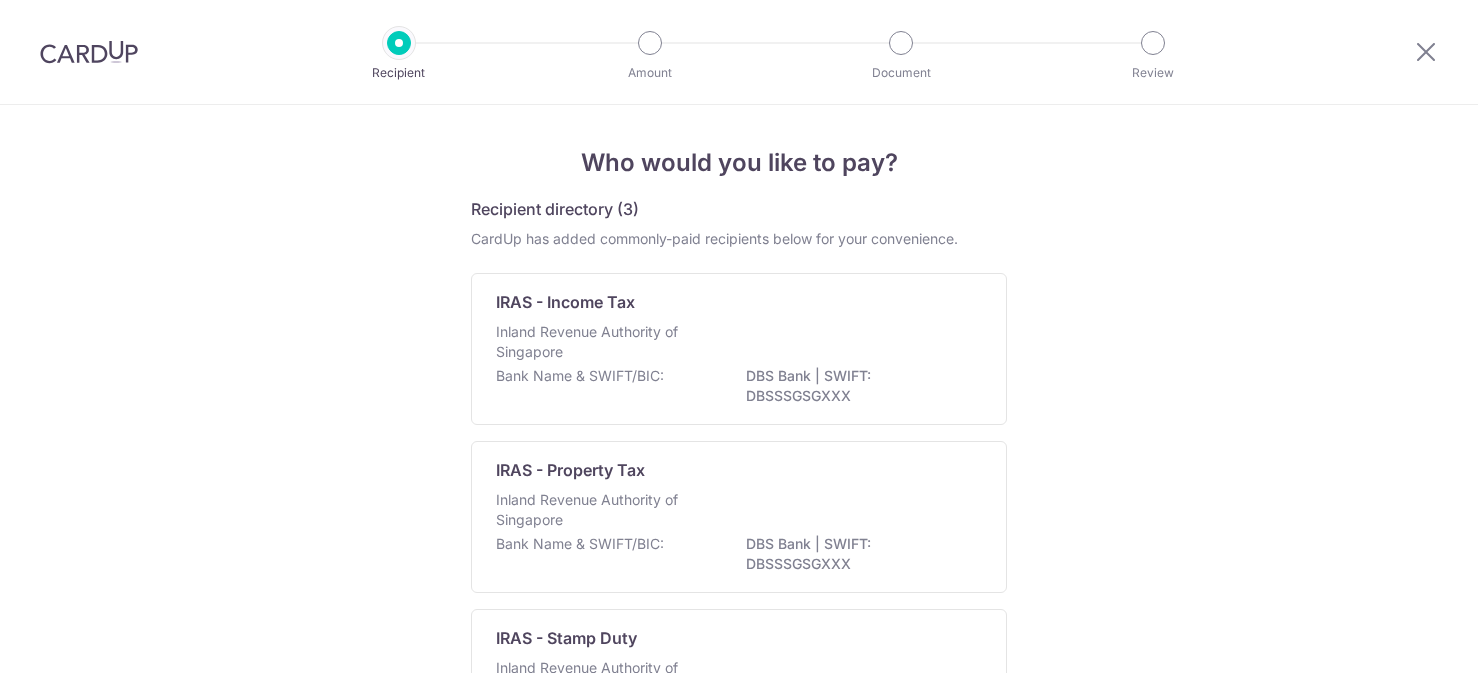 scroll, scrollTop: 0, scrollLeft: 0, axis: both 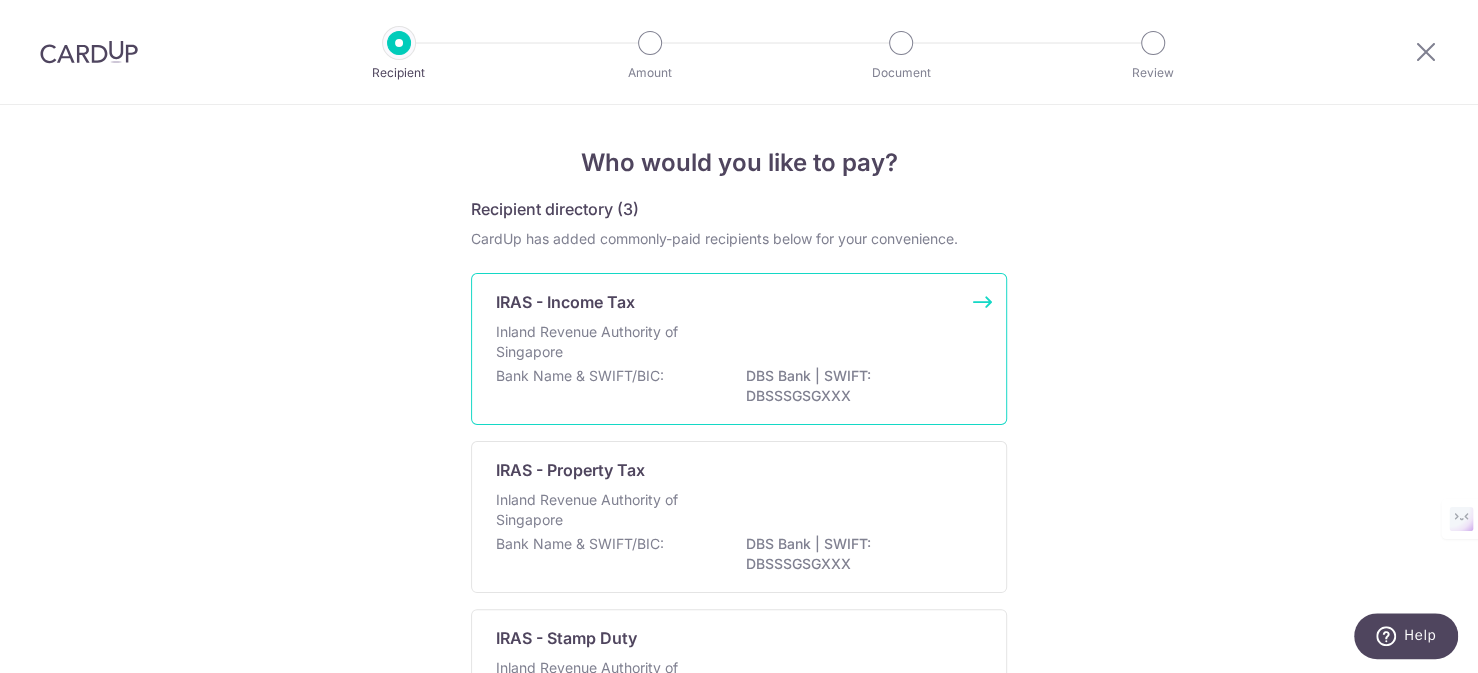 click on "Bank Name & SWIFT/BIC:
DBS Bank | SWIFT: DBSSSGSGXXX" at bounding box center (739, 387) 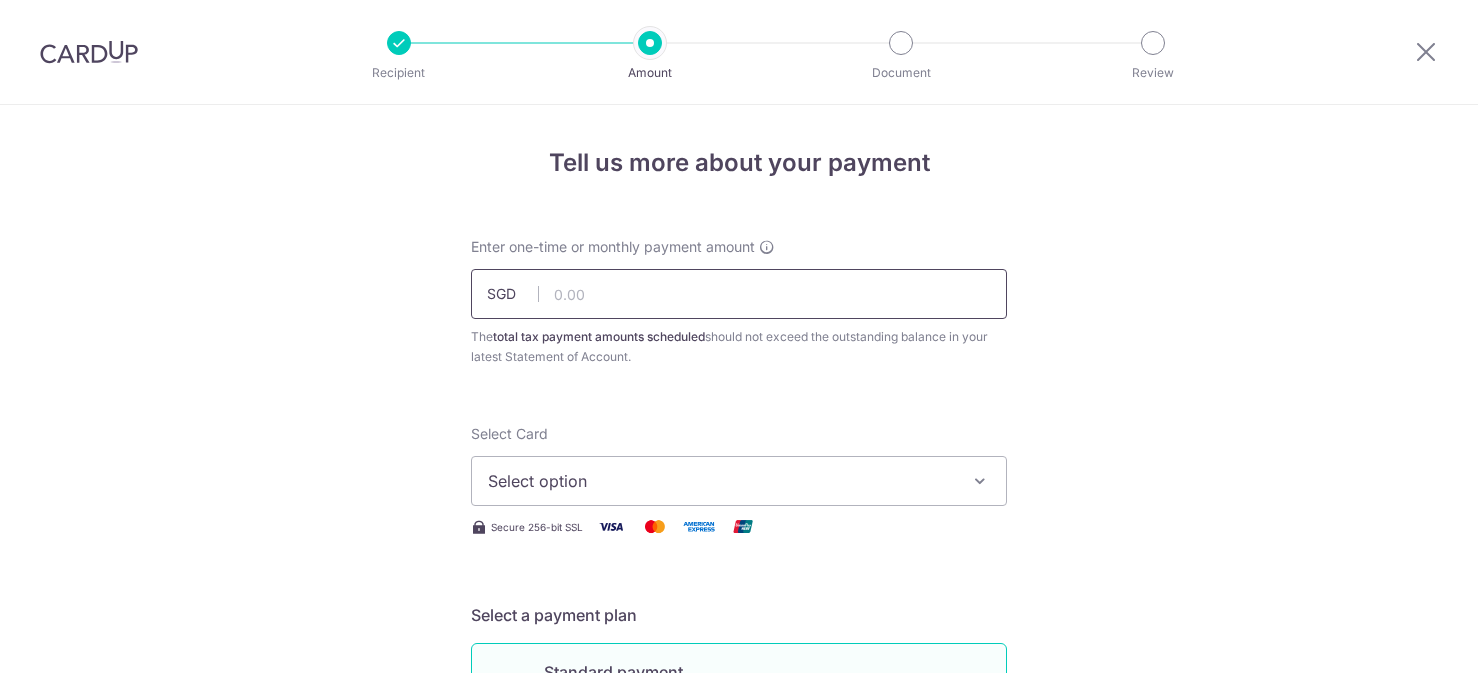 scroll, scrollTop: 0, scrollLeft: 0, axis: both 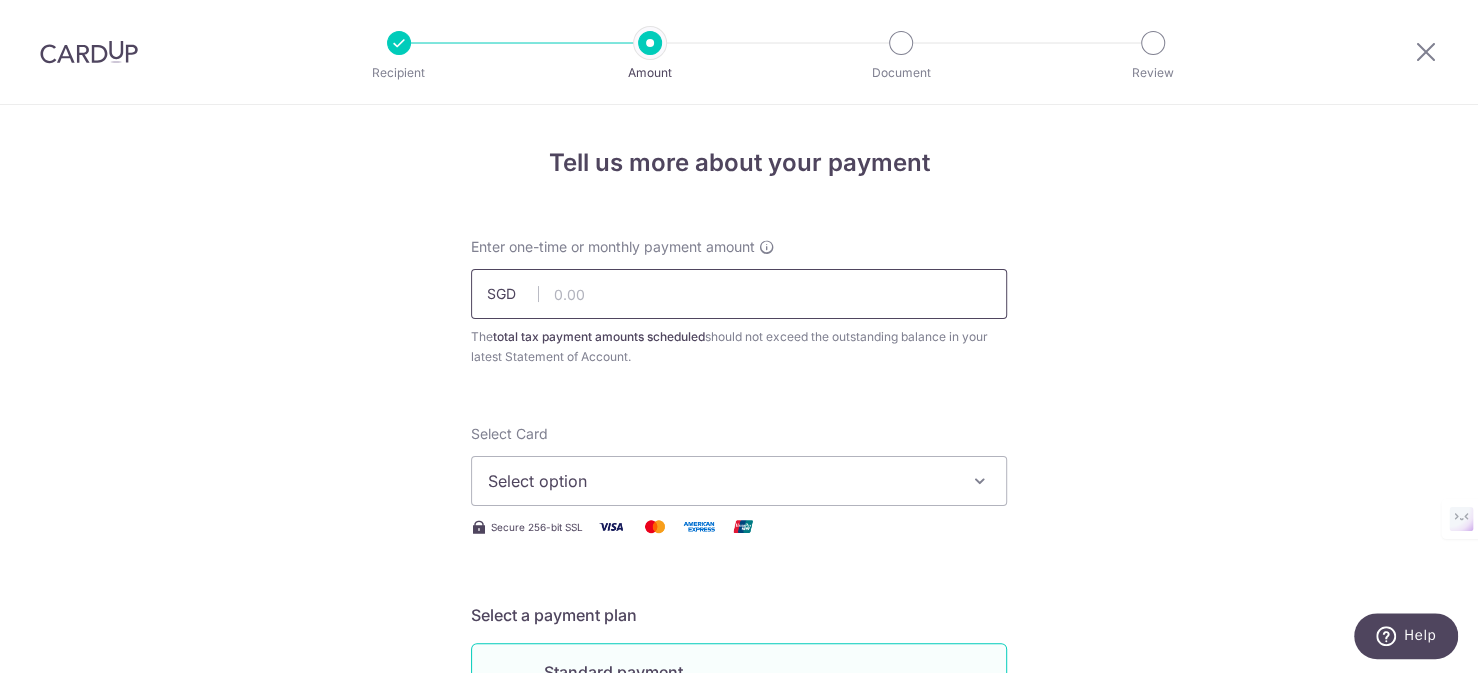 click at bounding box center (739, 294) 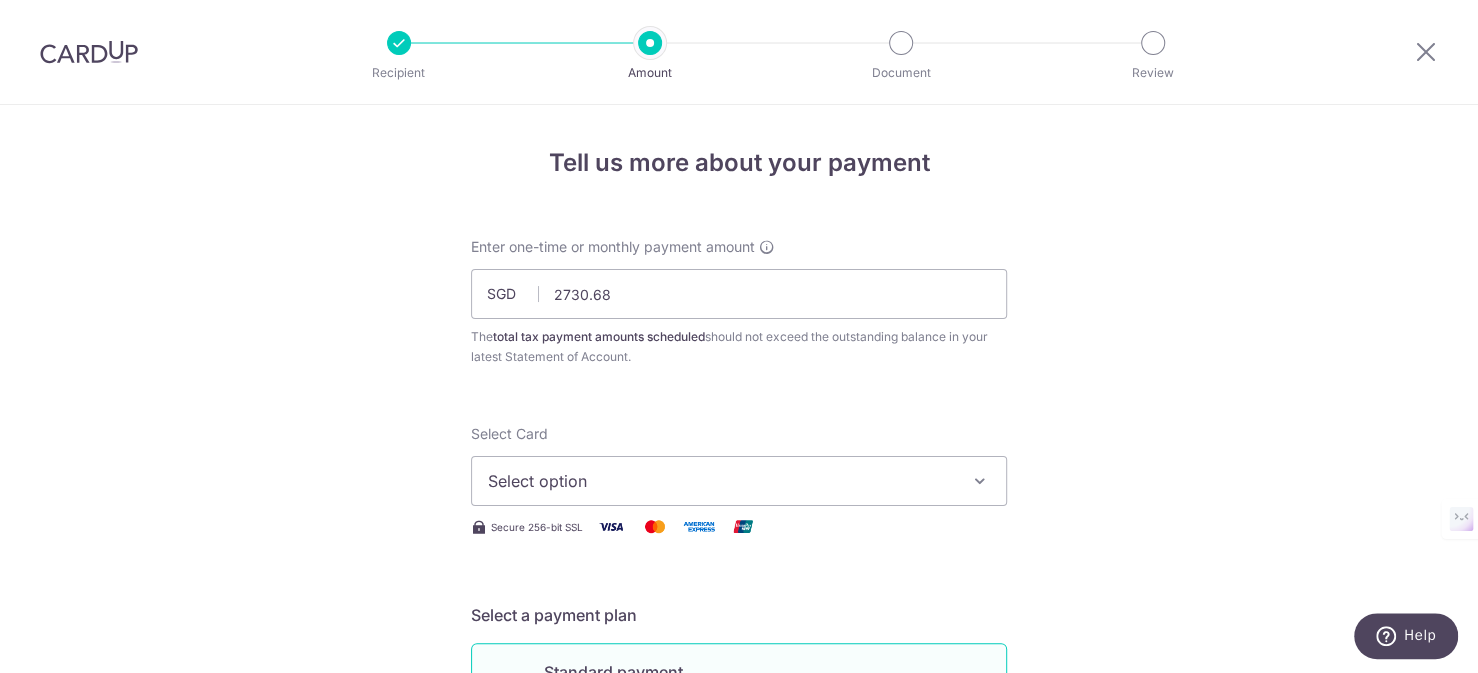 type on "2,730.68" 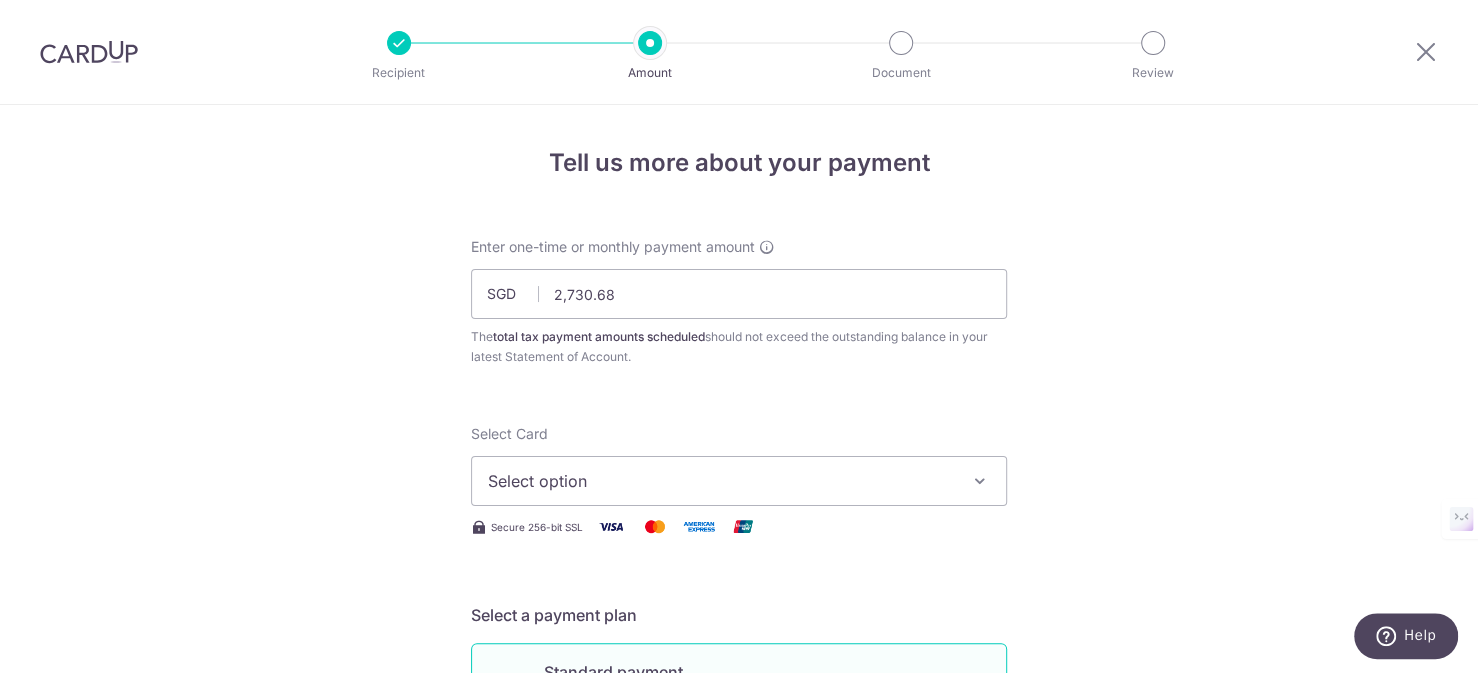 click on "Select option" at bounding box center (721, 481) 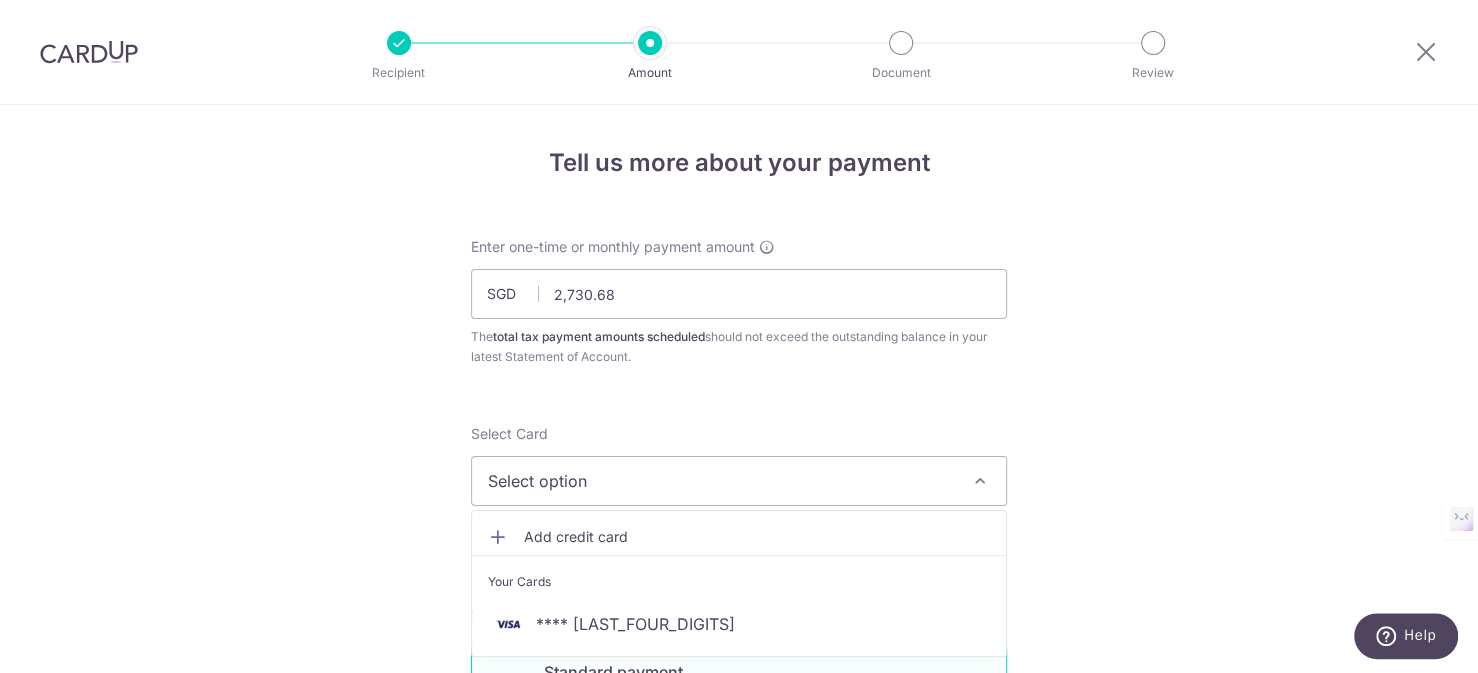 scroll, scrollTop: 200, scrollLeft: 0, axis: vertical 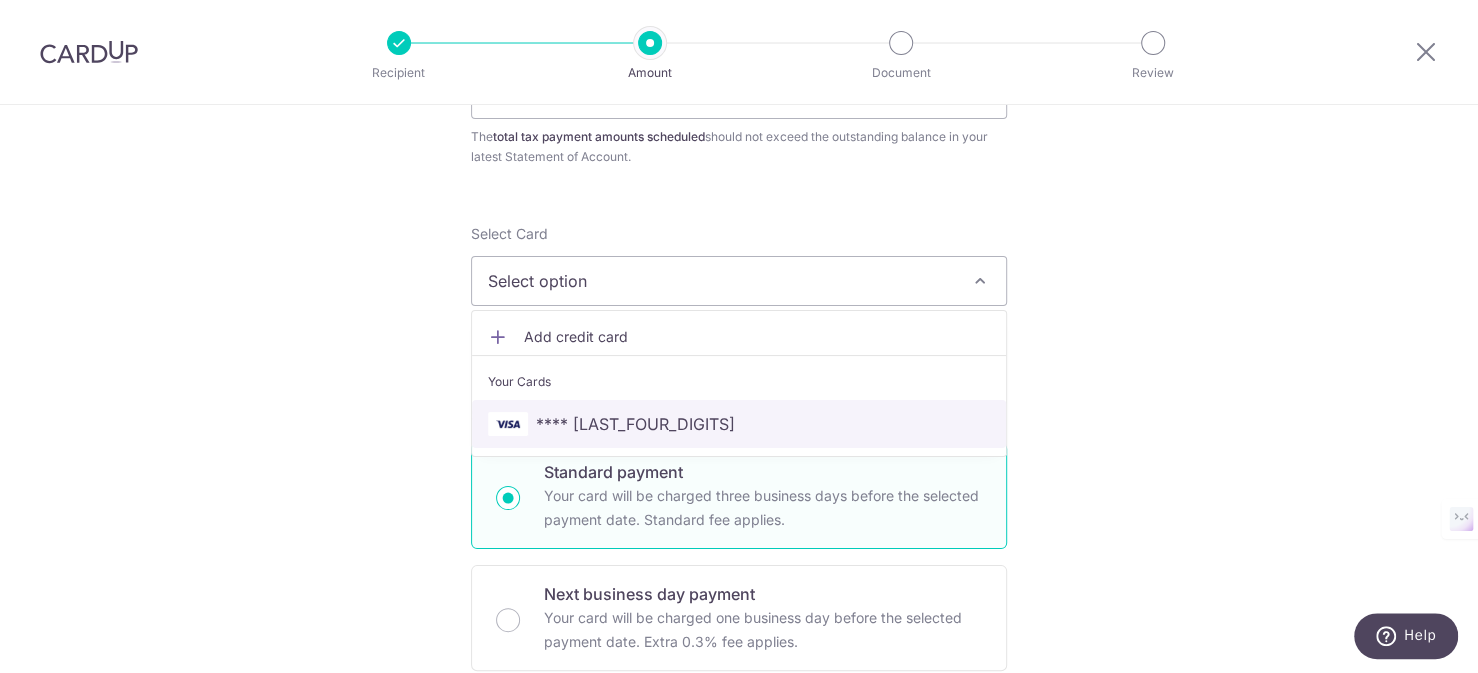 click on "**** 0909" at bounding box center (635, 424) 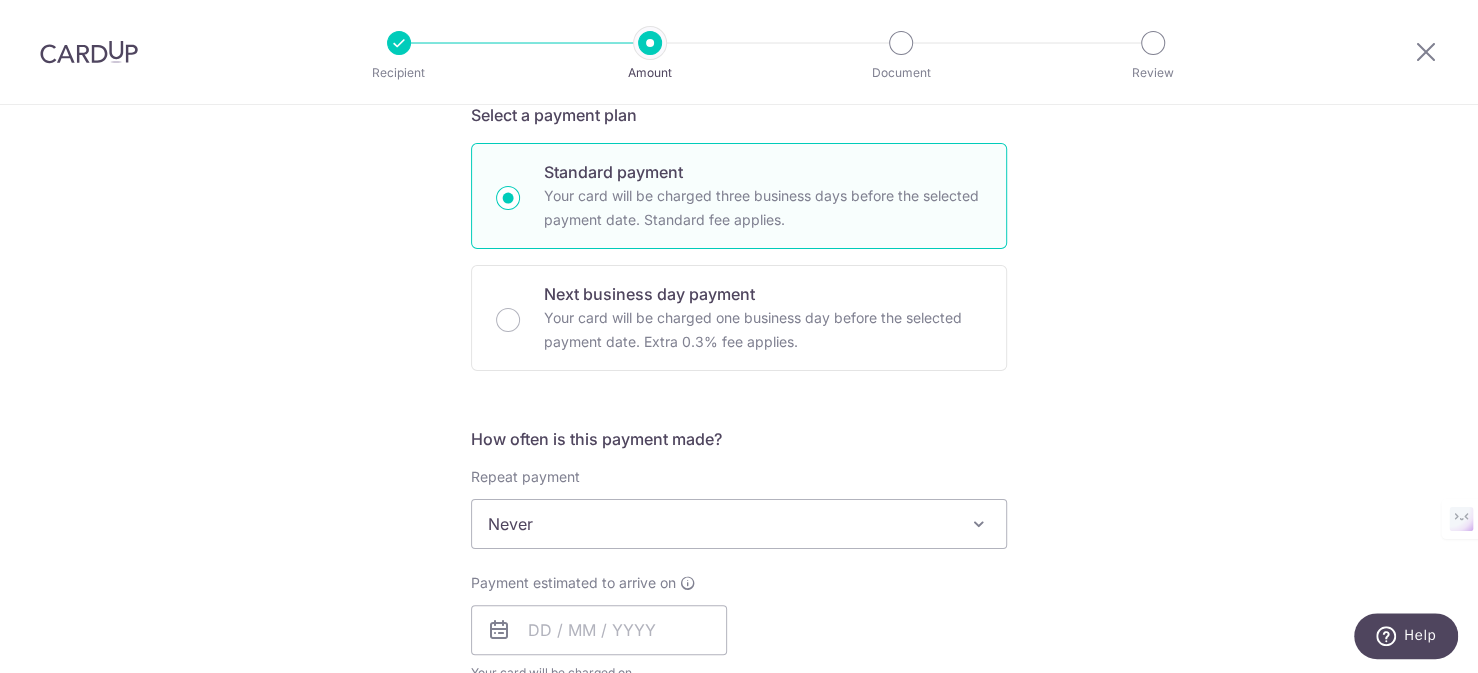 scroll, scrollTop: 700, scrollLeft: 0, axis: vertical 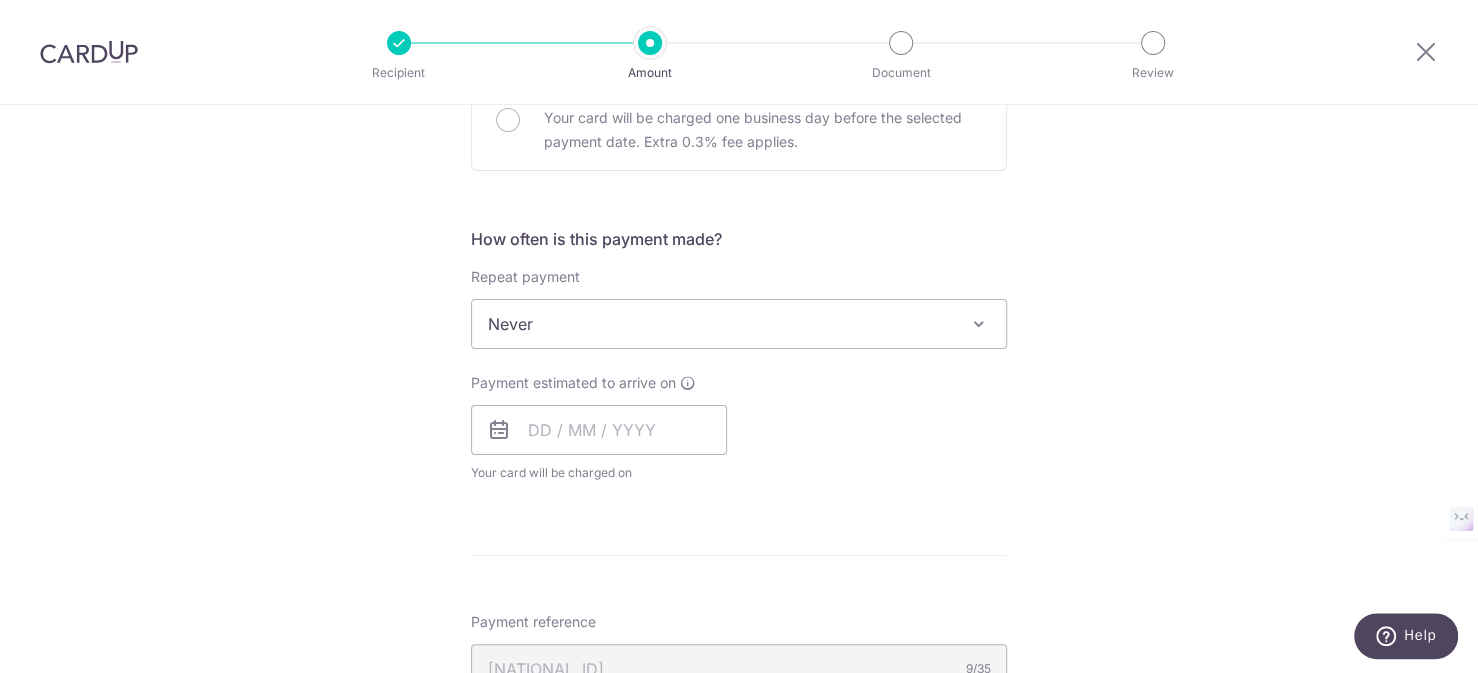 click at bounding box center [979, 324] 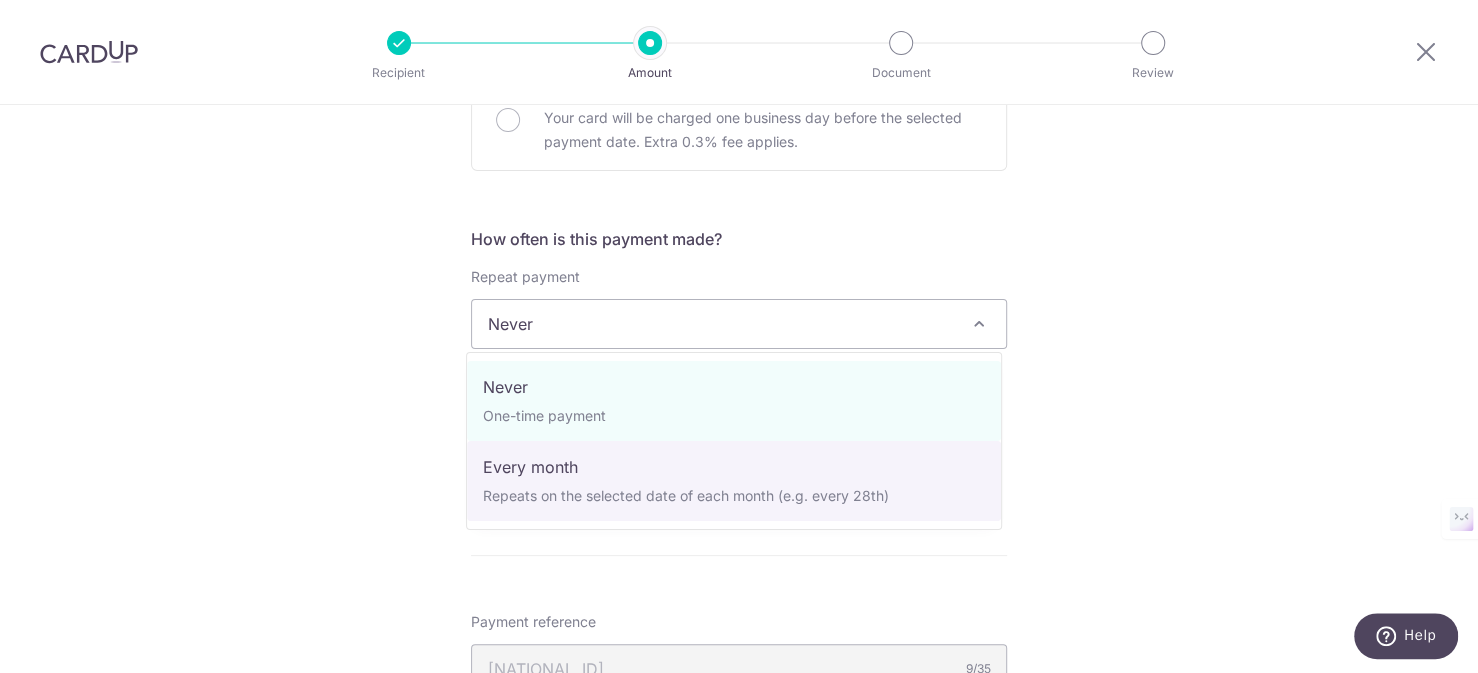 select on "3" 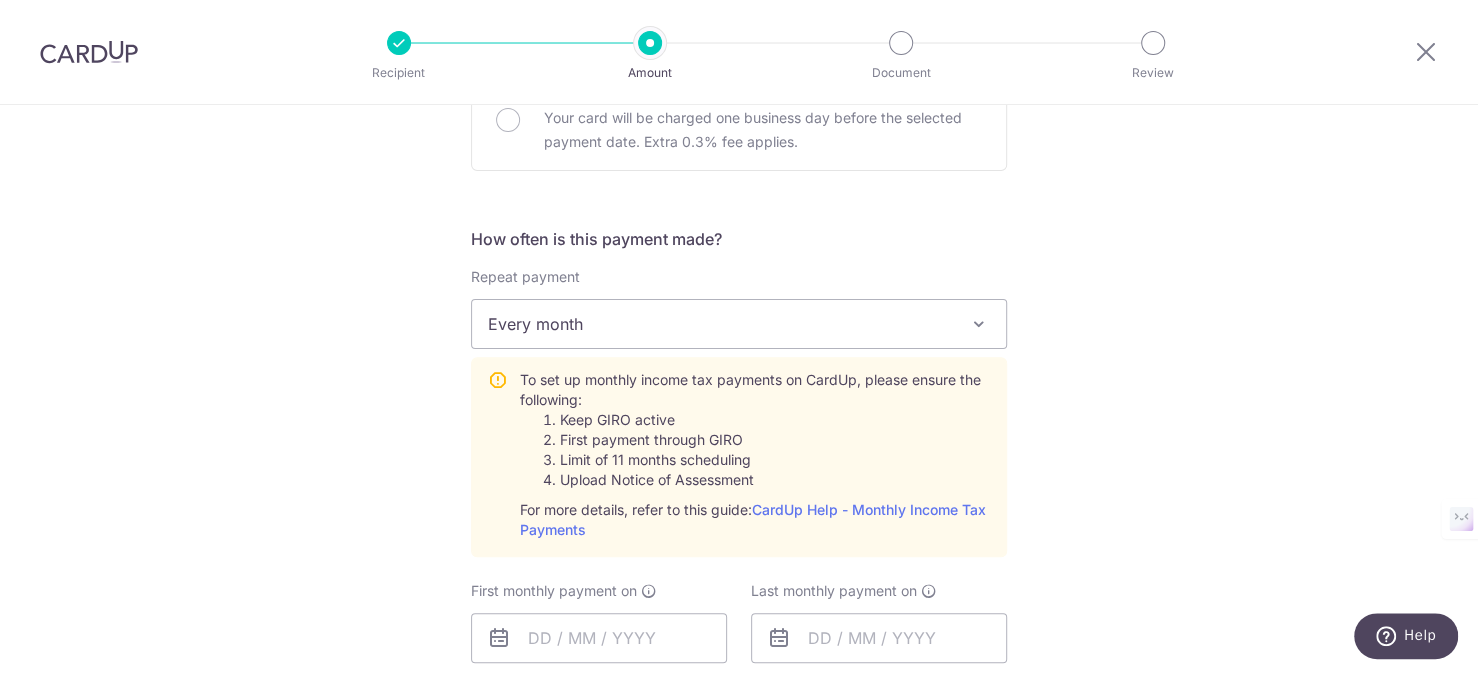 scroll, scrollTop: 1000, scrollLeft: 0, axis: vertical 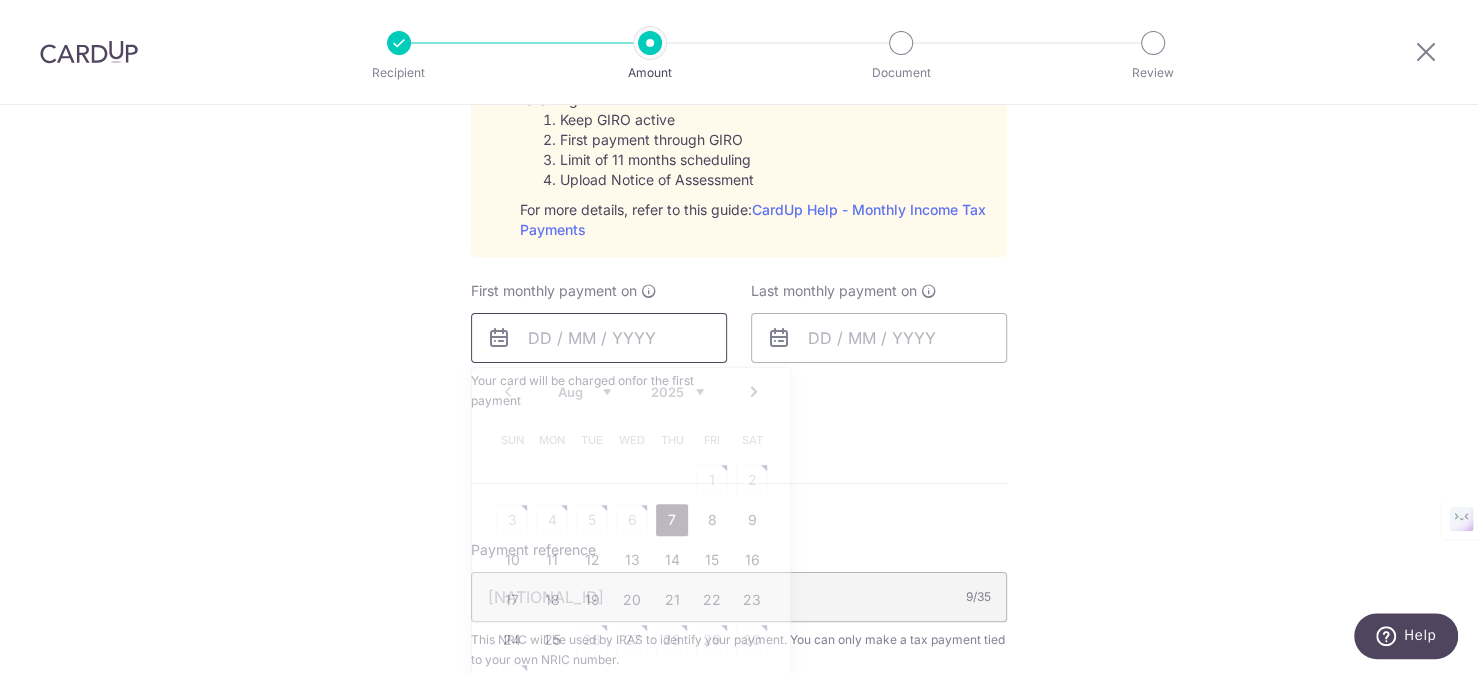 click at bounding box center [599, 338] 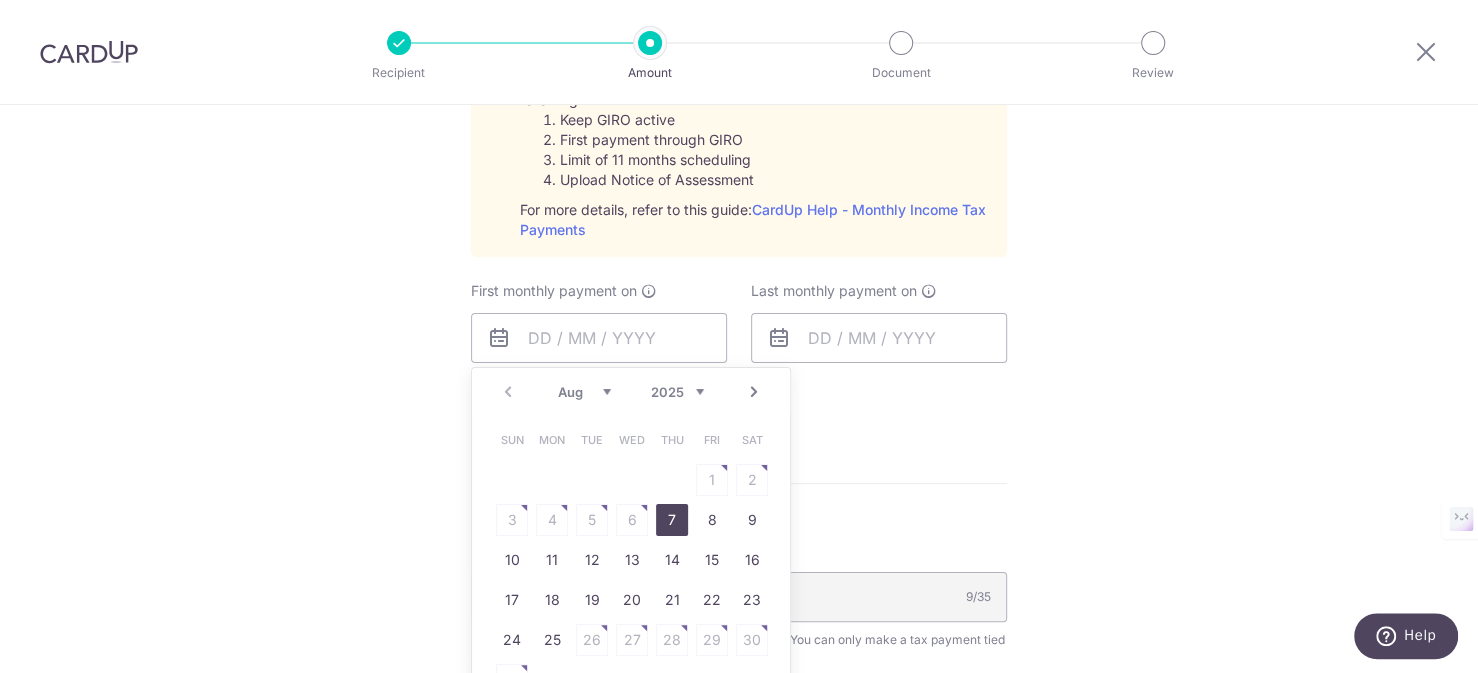drag, startPoint x: 370, startPoint y: 435, endPoint x: 423, endPoint y: 410, distance: 58.60034 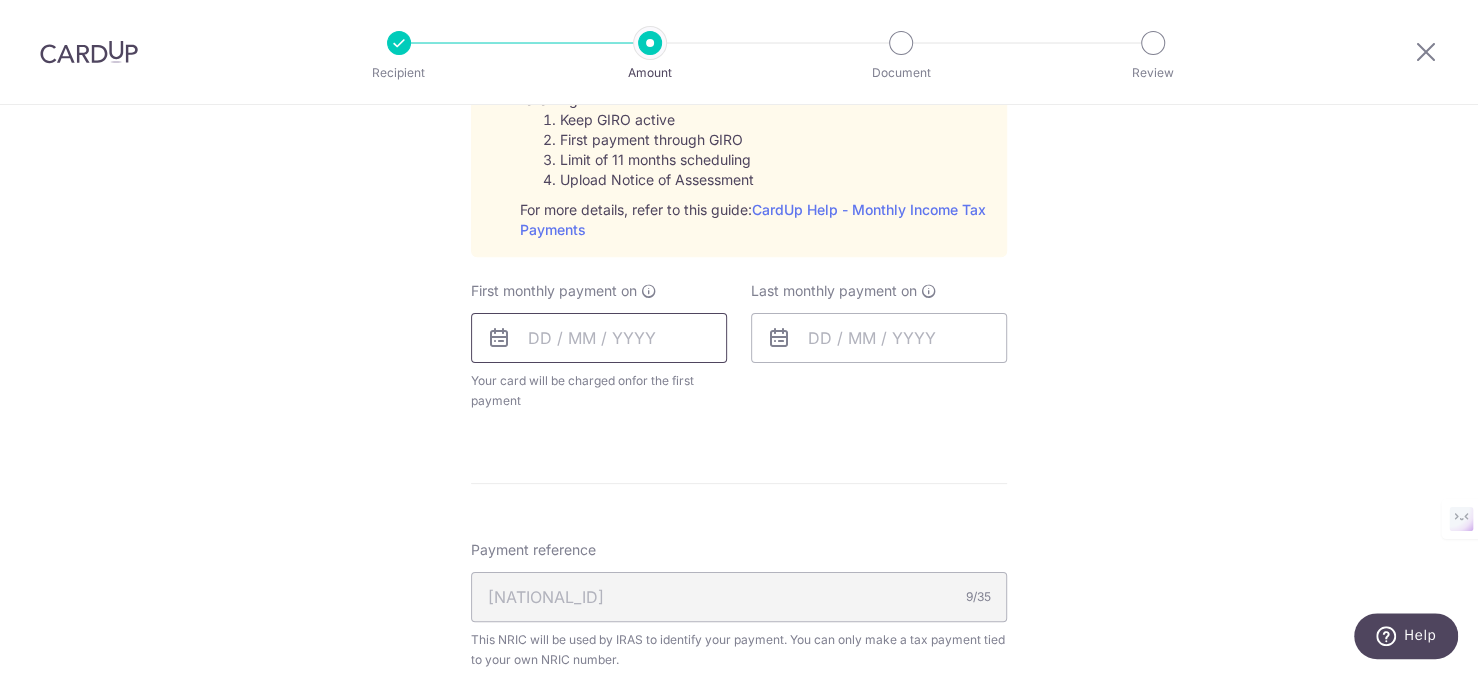 click at bounding box center [599, 338] 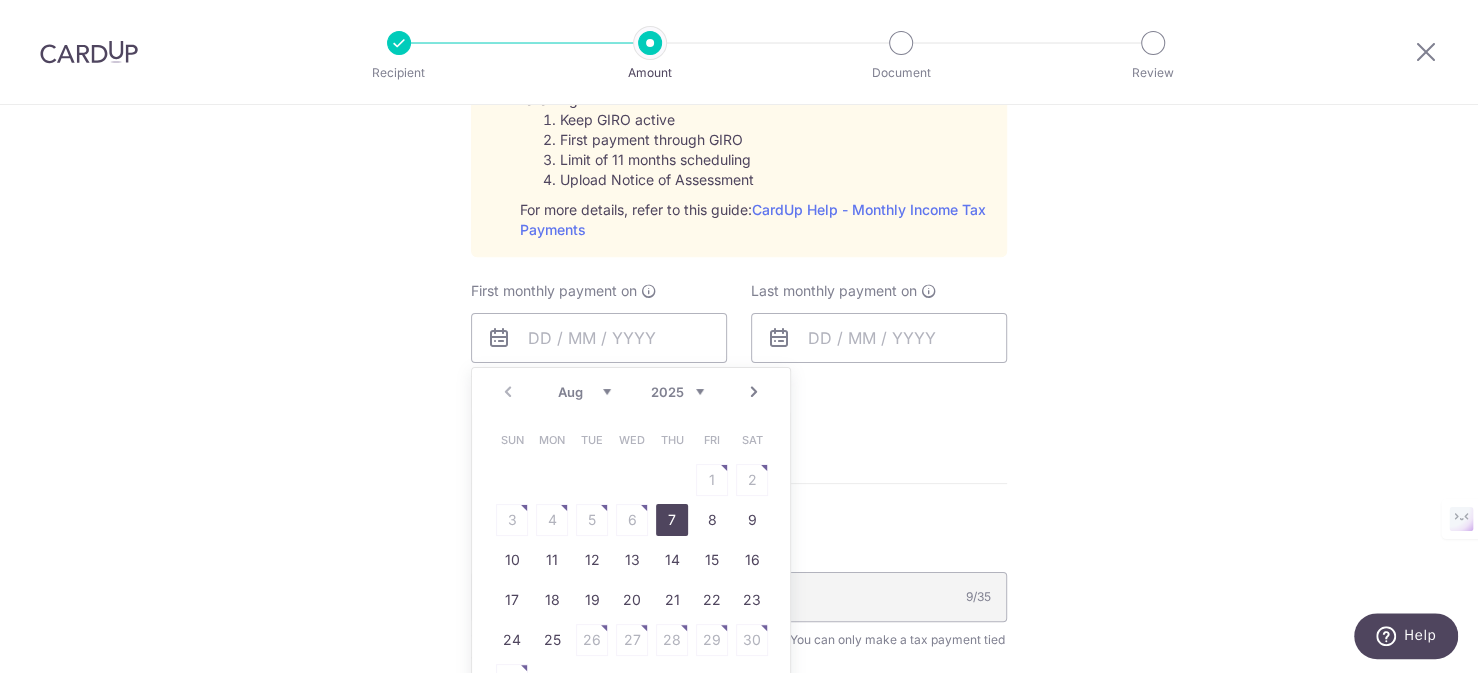click on "7" at bounding box center (672, 520) 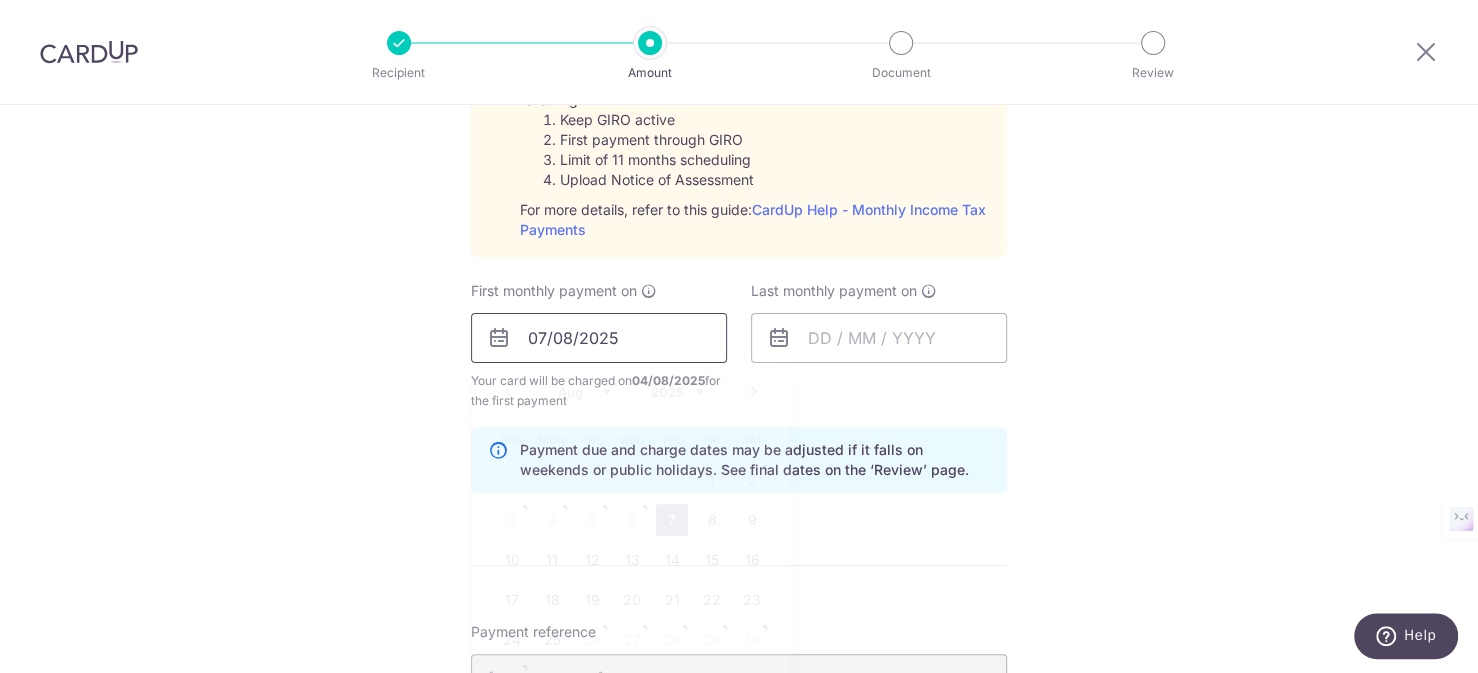 click on "07/08/2025" at bounding box center (599, 338) 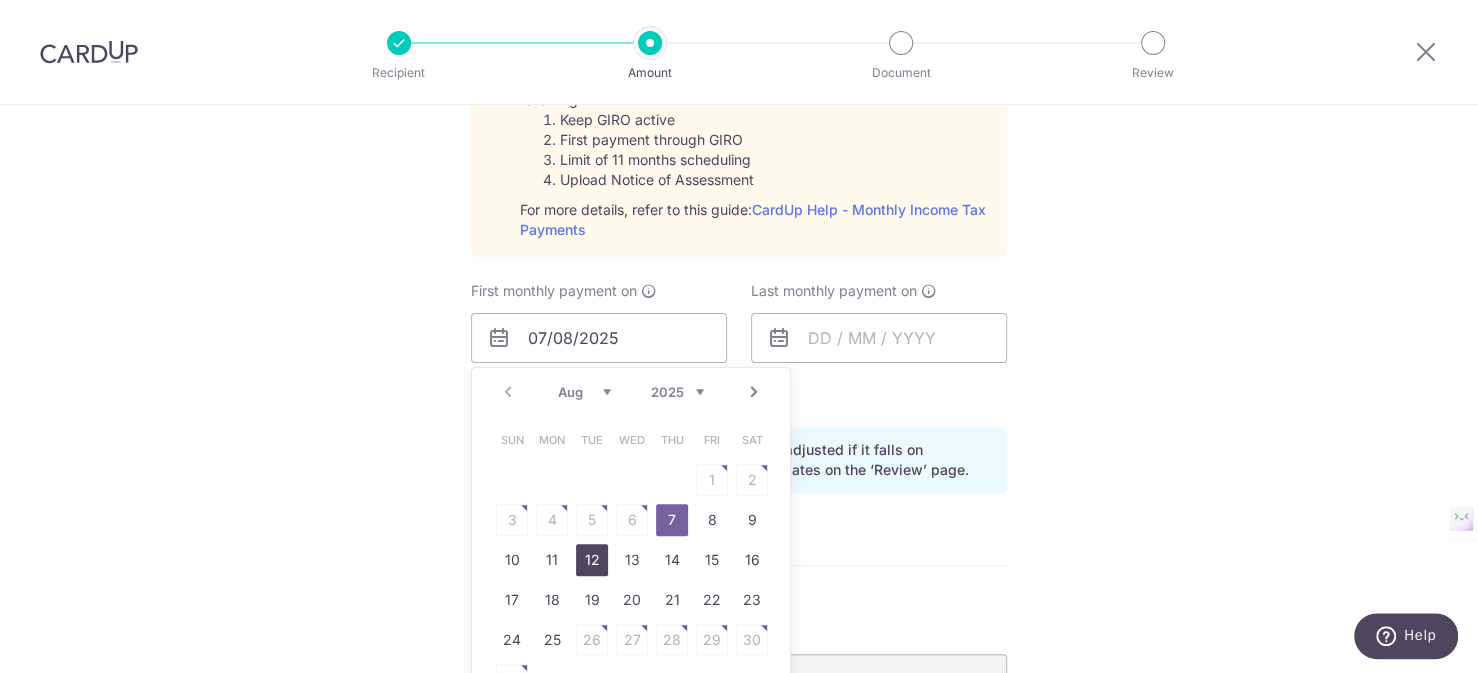 click on "12" at bounding box center [592, 560] 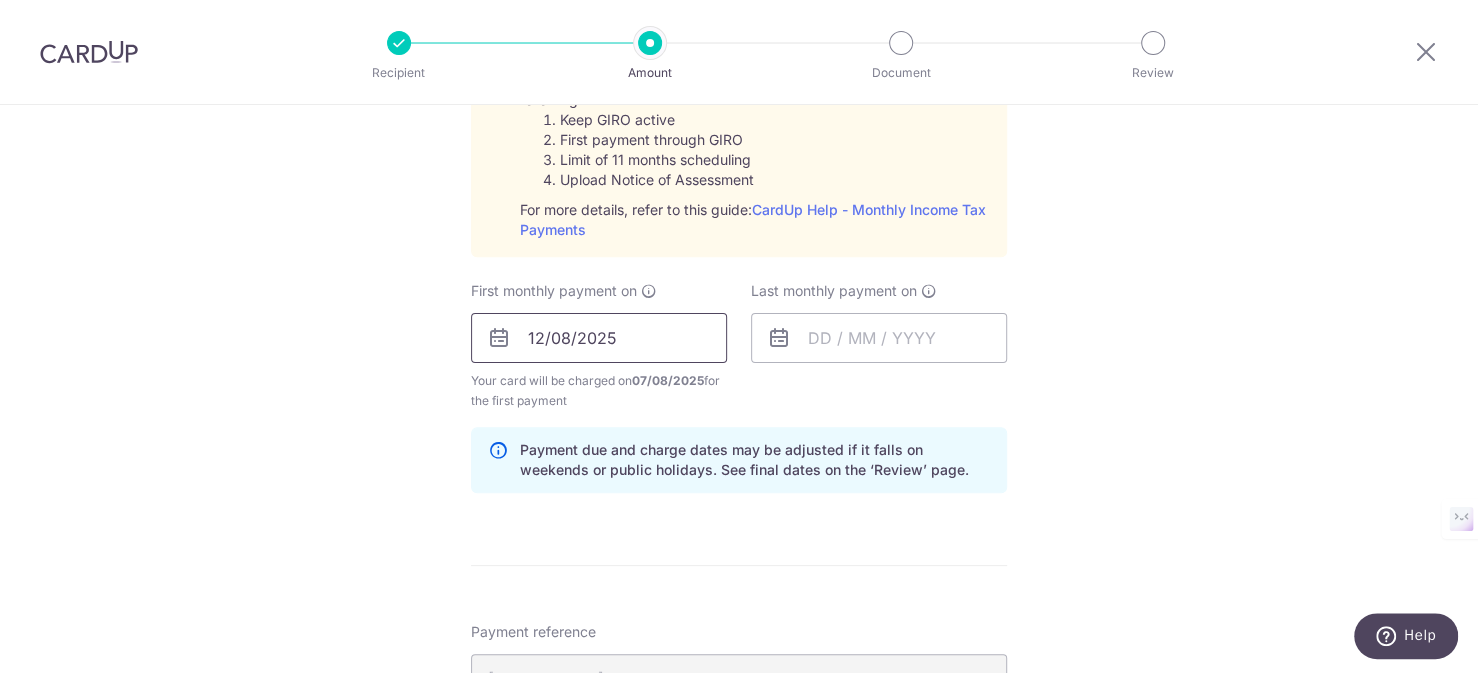 click on "12/08/2025" at bounding box center (599, 338) 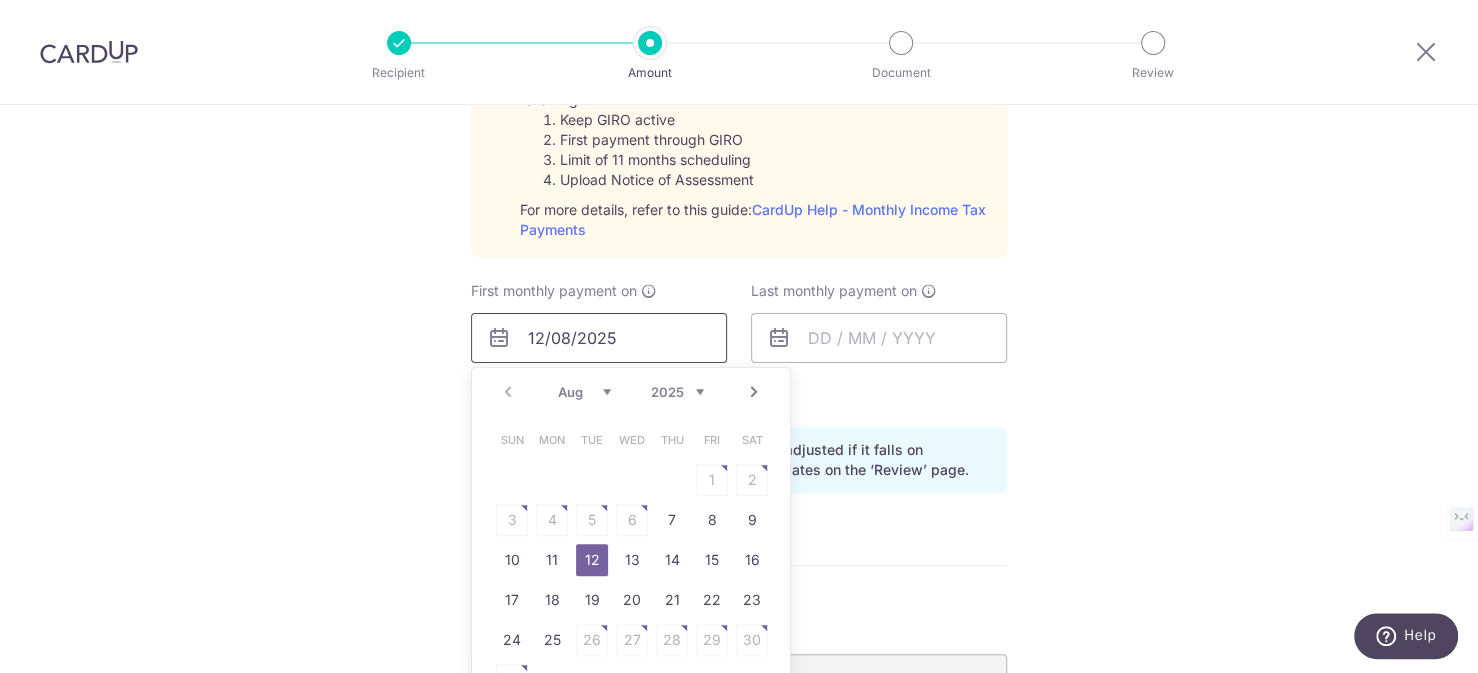 click on "12/08/2025" at bounding box center (599, 338) 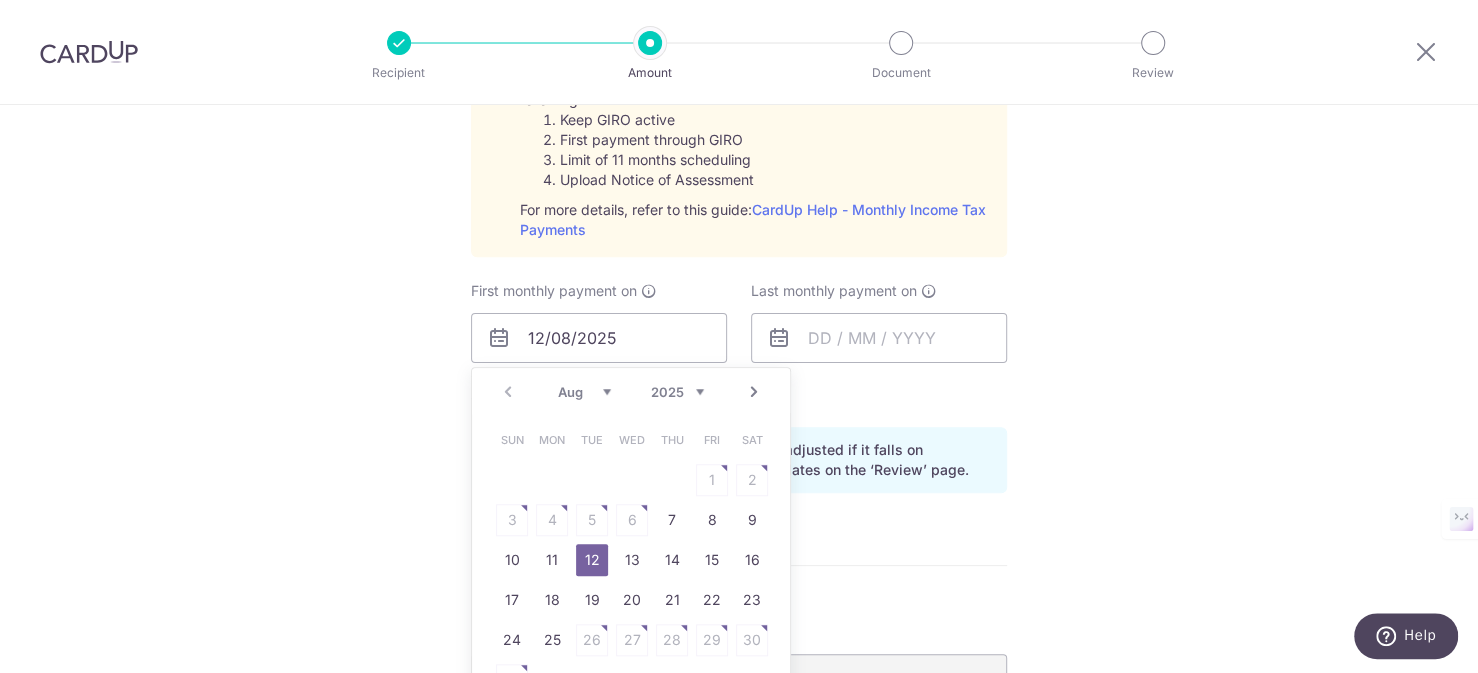 click on "Aug Sep Oct Nov Dec" at bounding box center (584, 392) 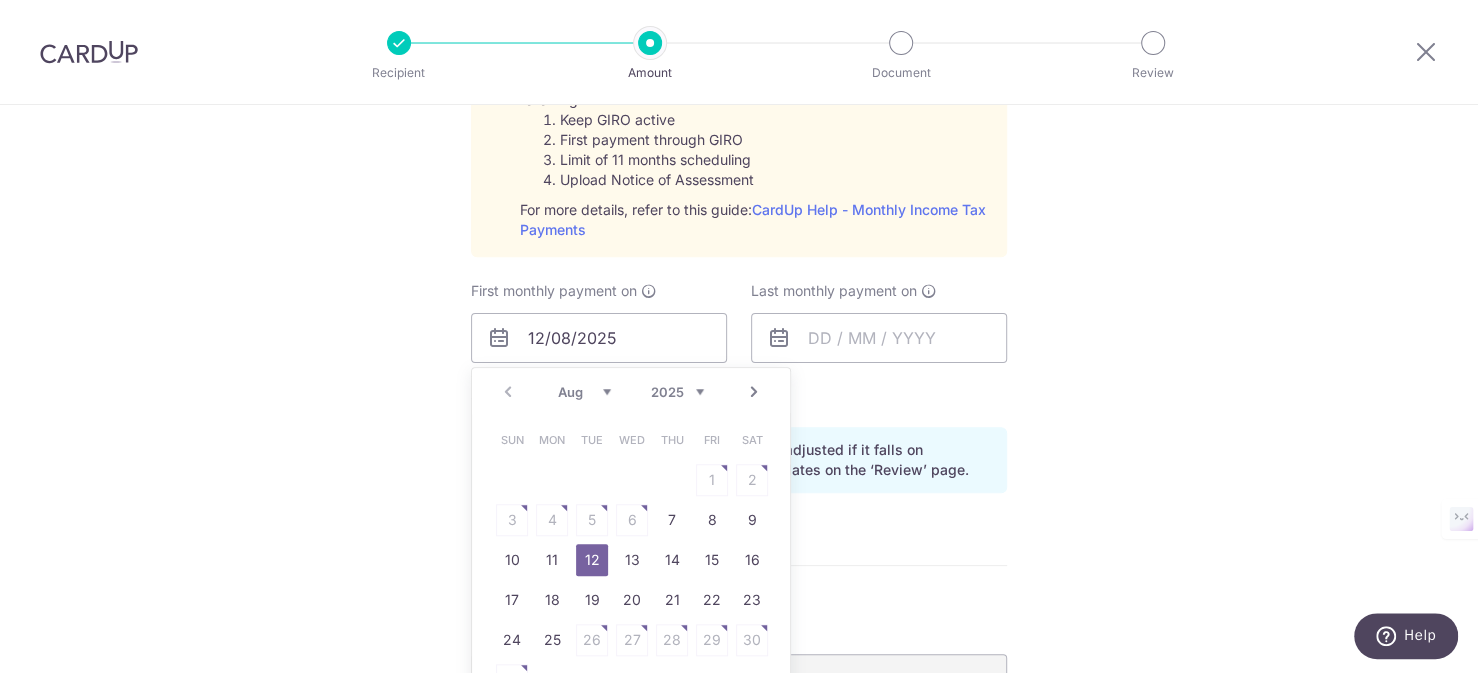 click on "Tell us more about your payment
Enter one-time or monthly payment amount
SGD
2,730.68
2730.68
The  total tax payment amounts scheduled  should not exceed the outstanding balance in your latest Statement of Account.
Select Card
**** 0909
Add credit card
Your Cards
**** 0909
Secure 256-bit SSL
Text
New card details" at bounding box center [739, 188] 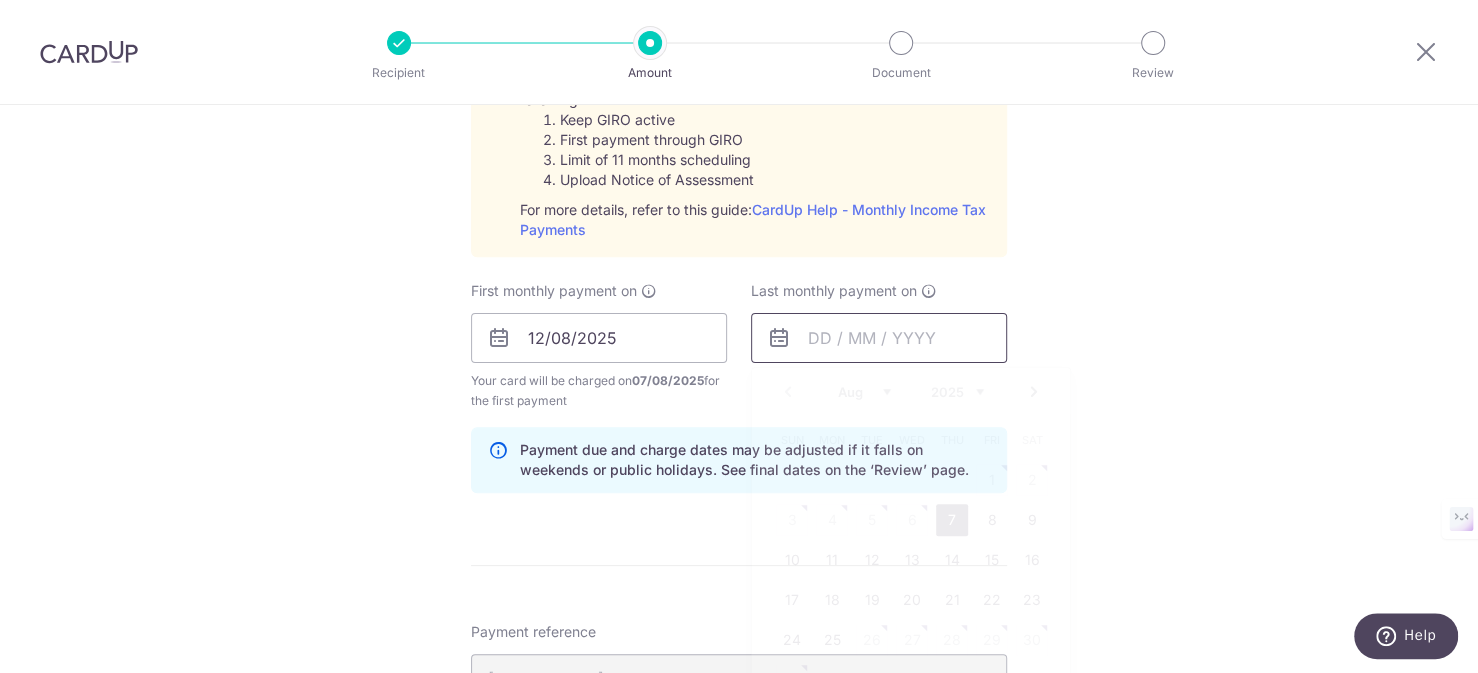 click at bounding box center (879, 338) 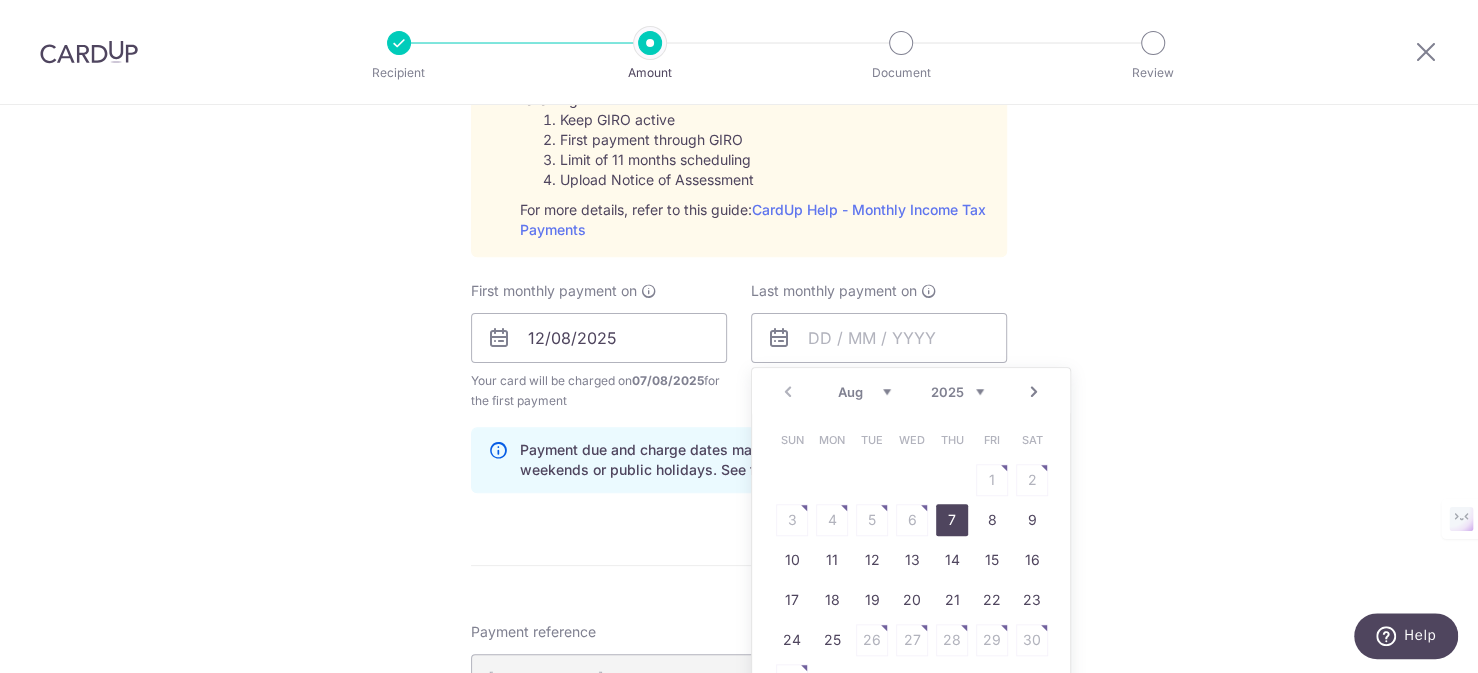 click on "Aug Sep Oct Nov Dec" at bounding box center [864, 392] 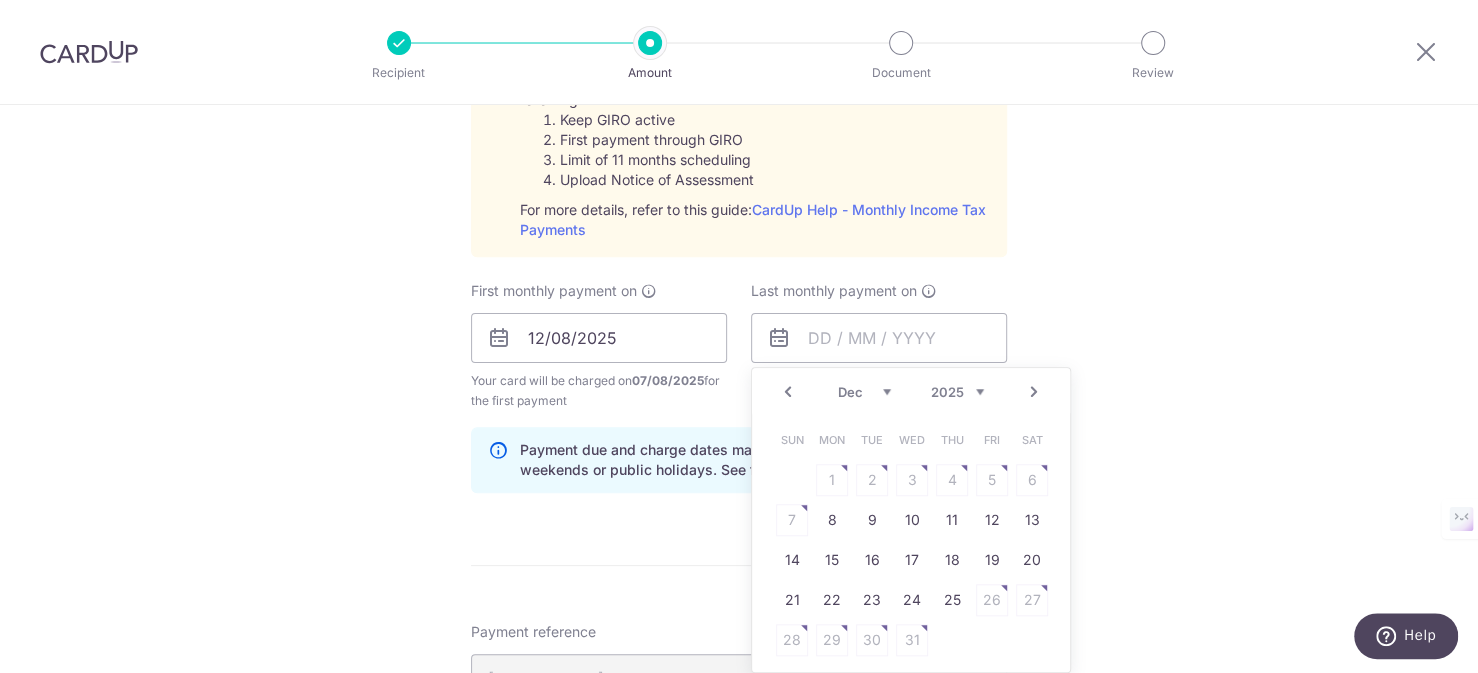 click on "Aug Sep Oct Nov Dec" at bounding box center (864, 392) 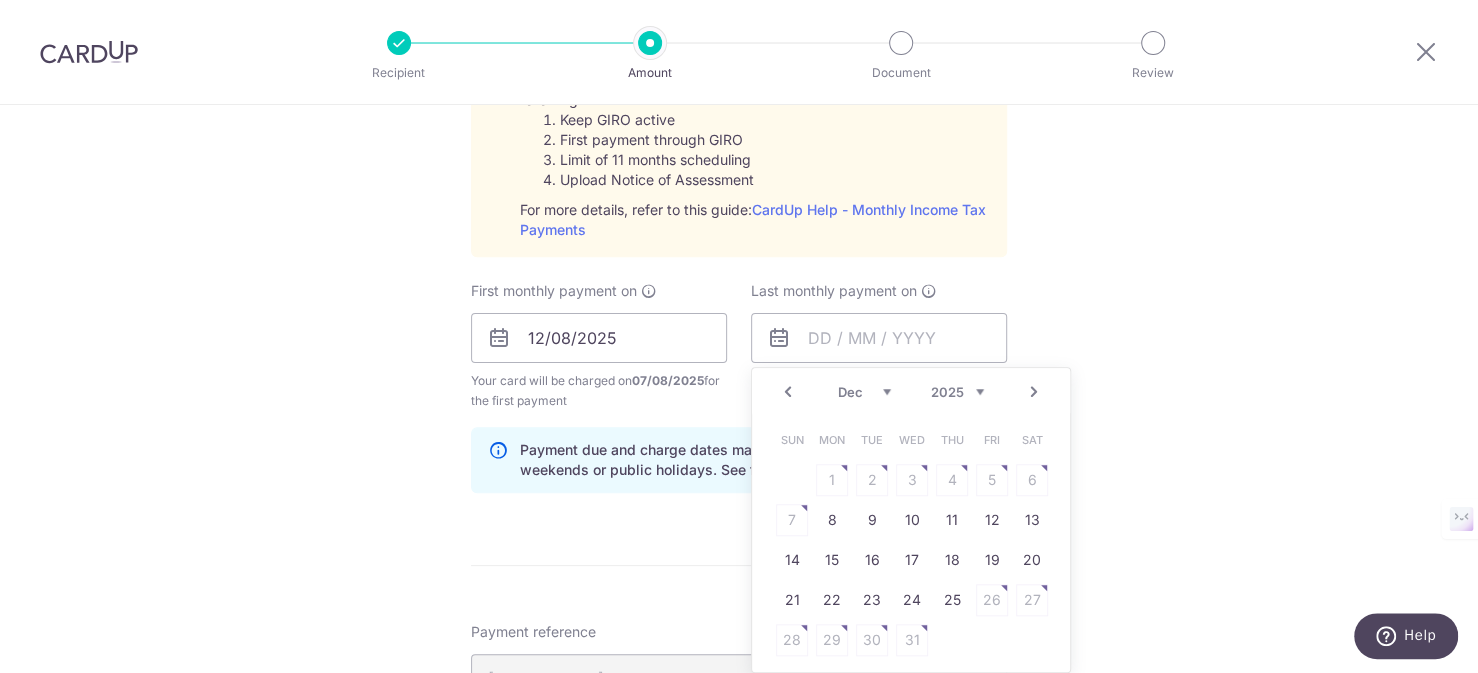 click on "2025 2026" at bounding box center (957, 392) 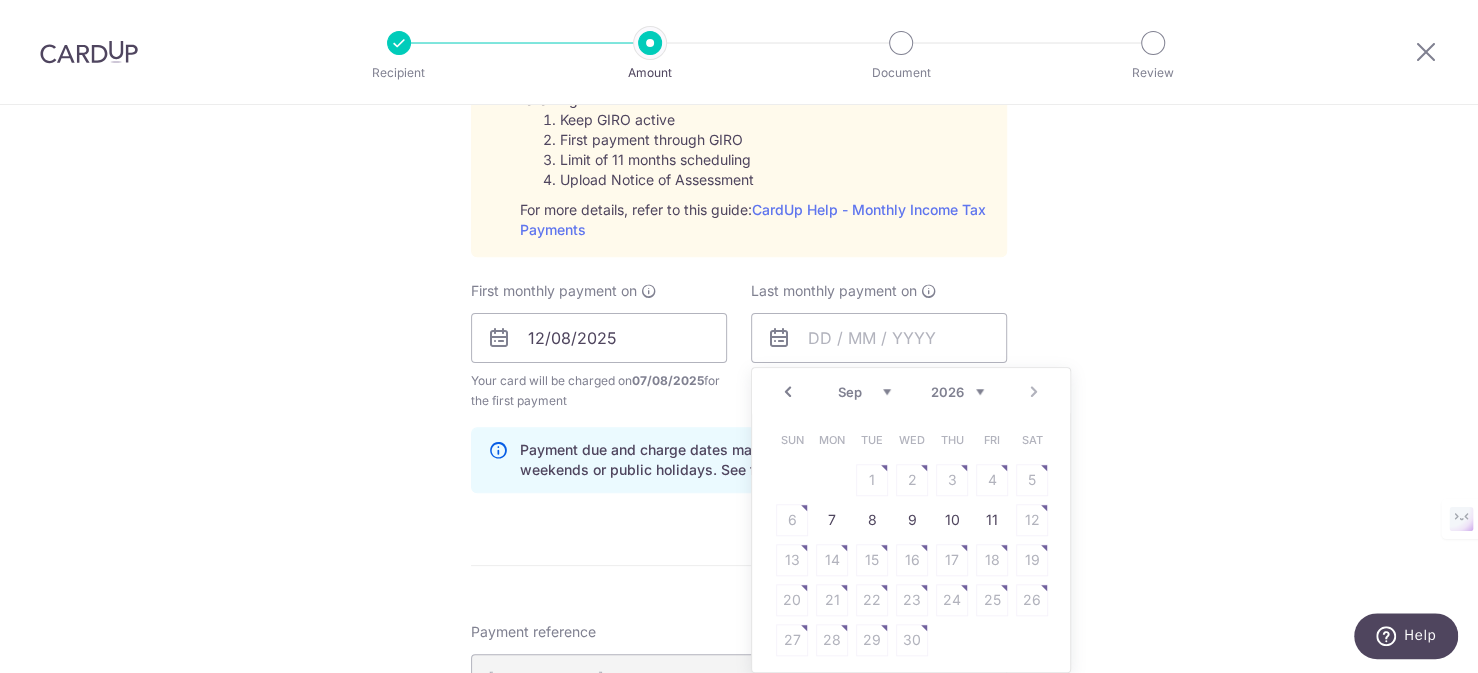 click on "Jan Feb Mar Apr May Jun Jul Aug Sep" at bounding box center [864, 392] 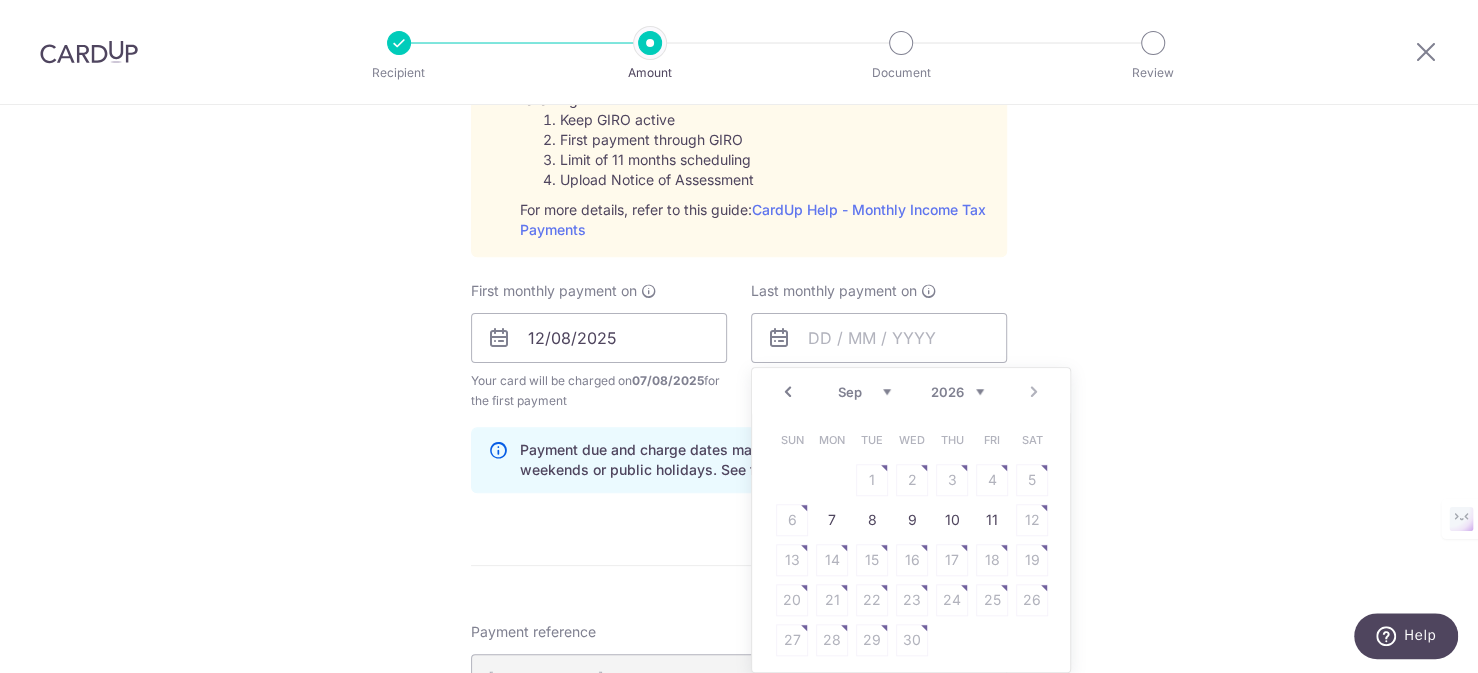 click on "Jan Feb Mar Apr May Jun Jul Aug Sep" at bounding box center (864, 392) 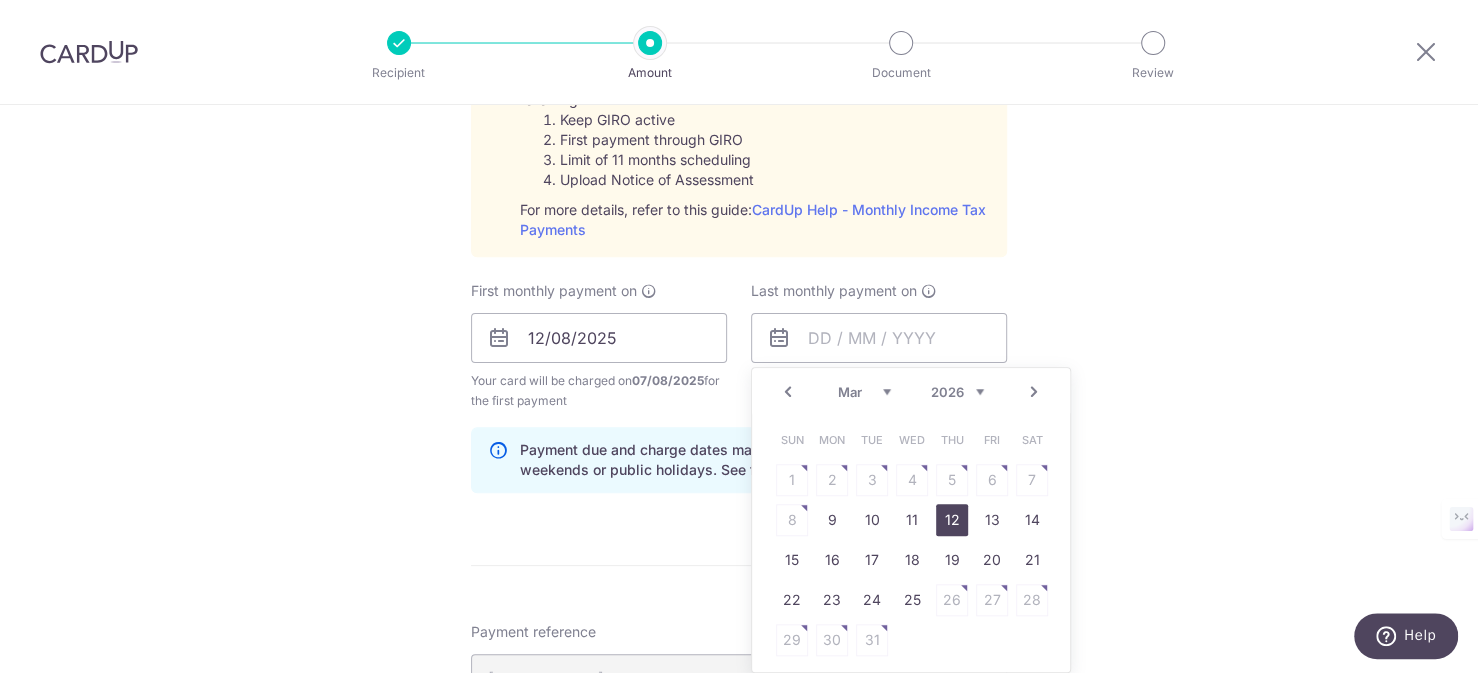 click on "12" at bounding box center (952, 520) 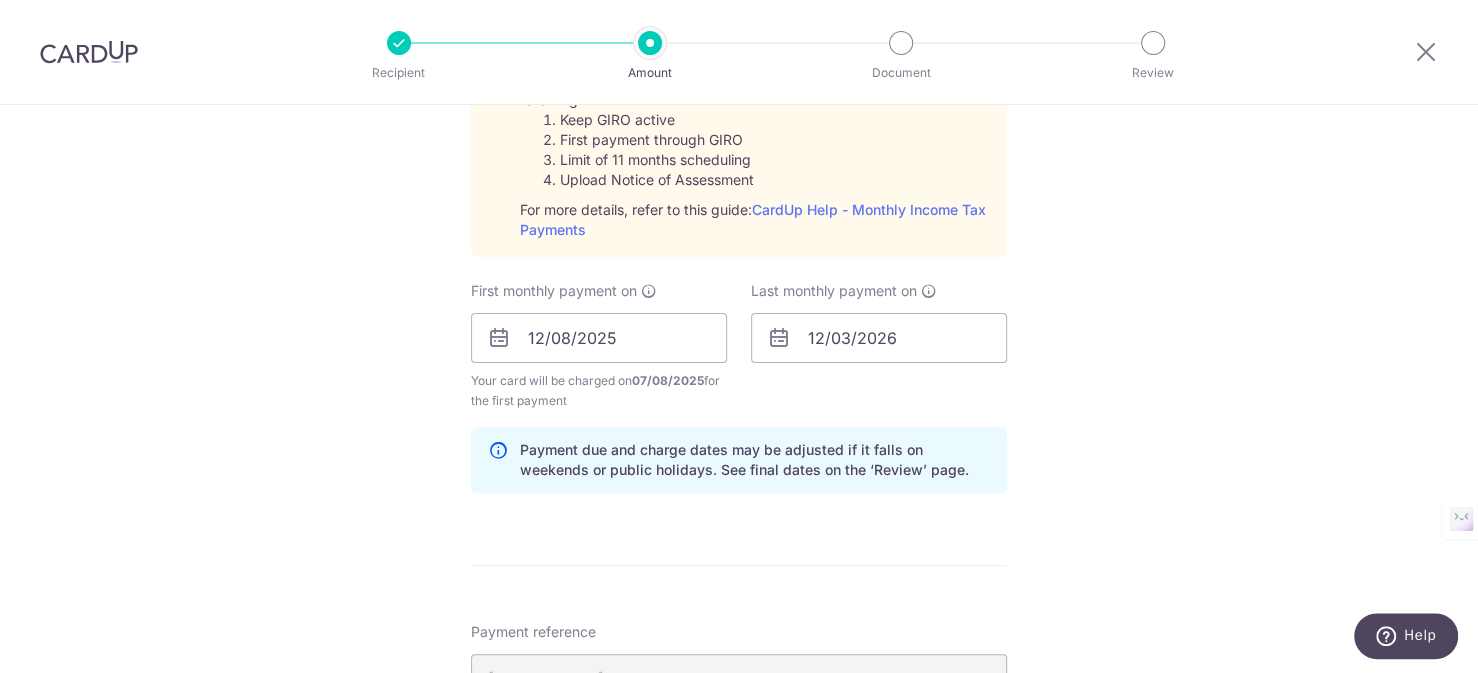 scroll, scrollTop: 1400, scrollLeft: 0, axis: vertical 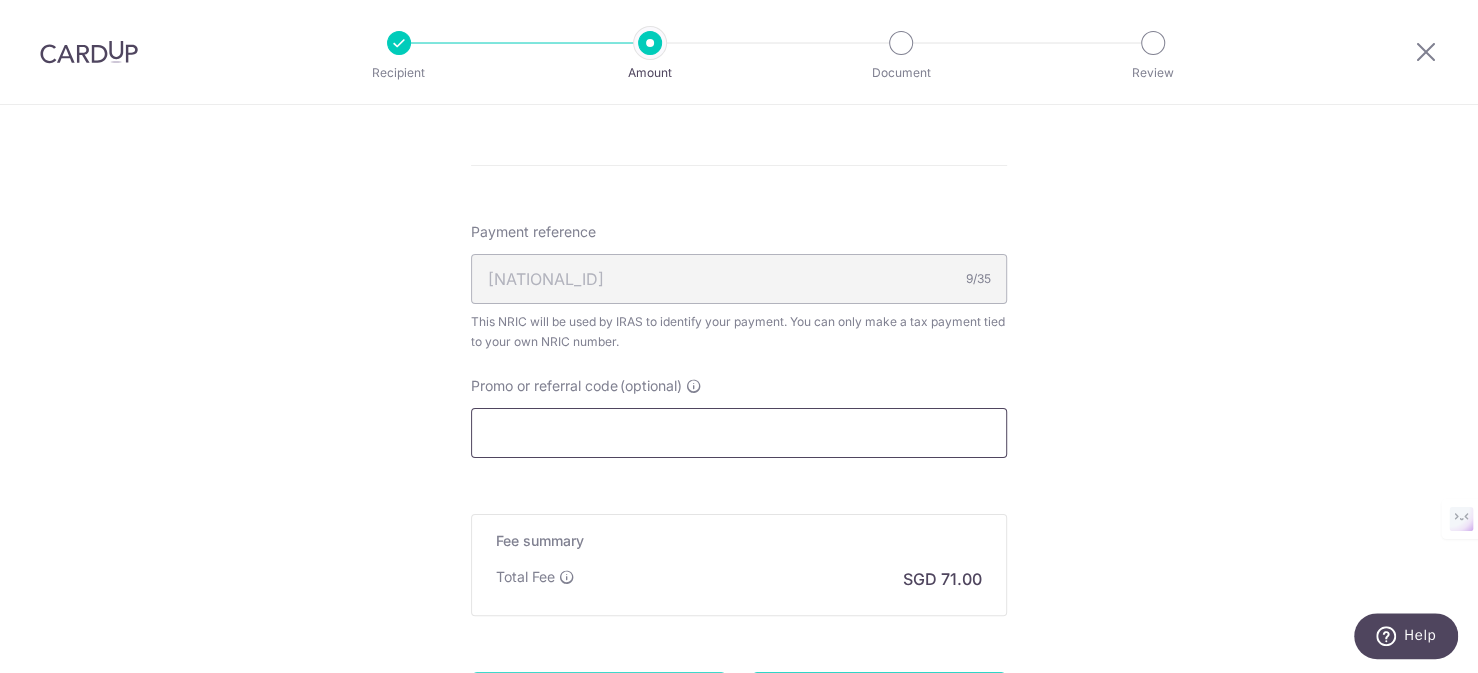 click on "Promo or referral code
(optional)" at bounding box center [739, 433] 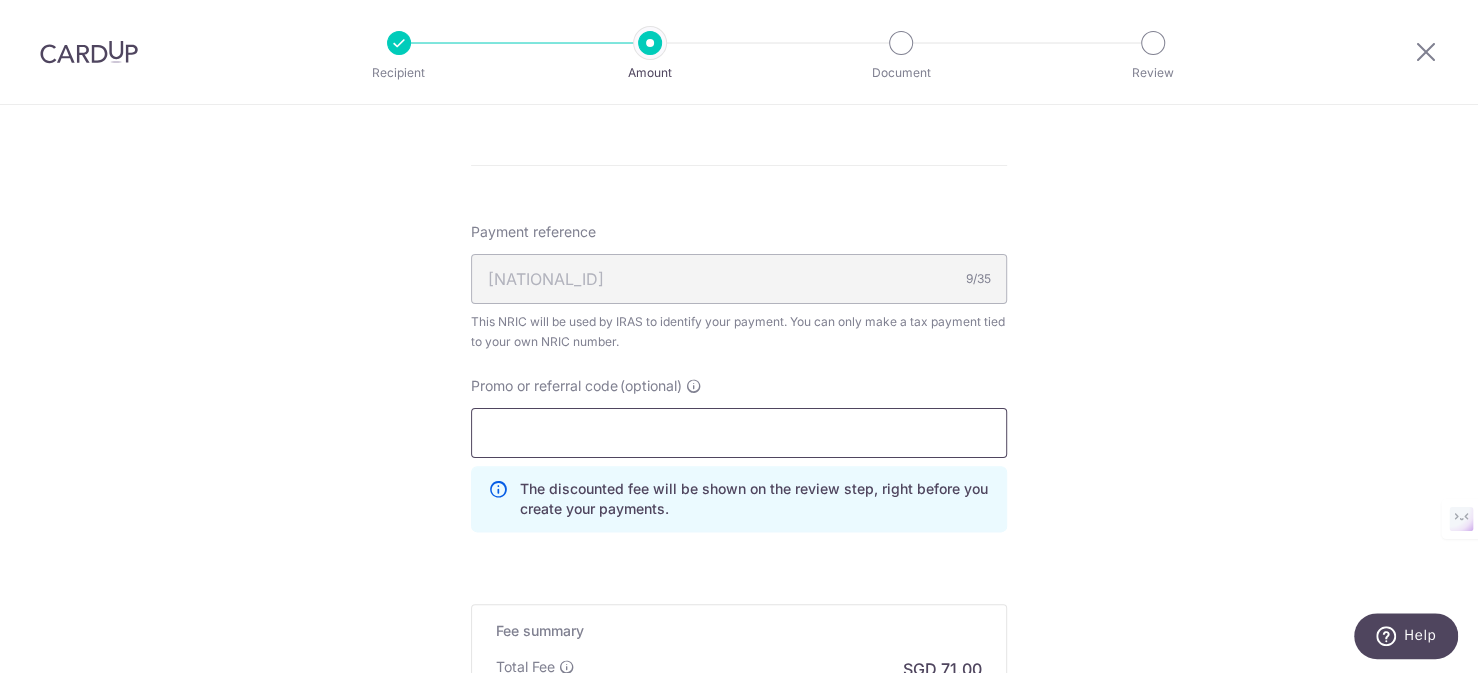 paste on "https://app.cardup.co/dashboard" 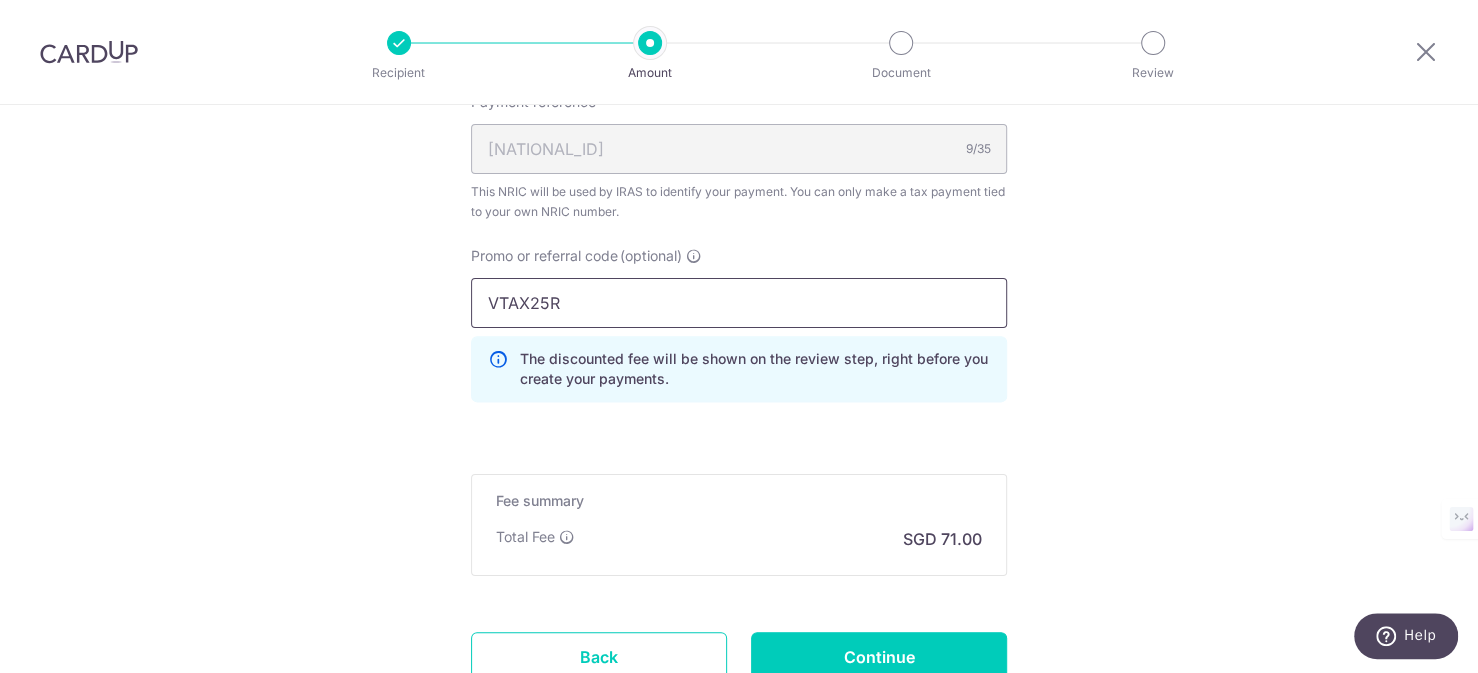 scroll, scrollTop: 1684, scrollLeft: 0, axis: vertical 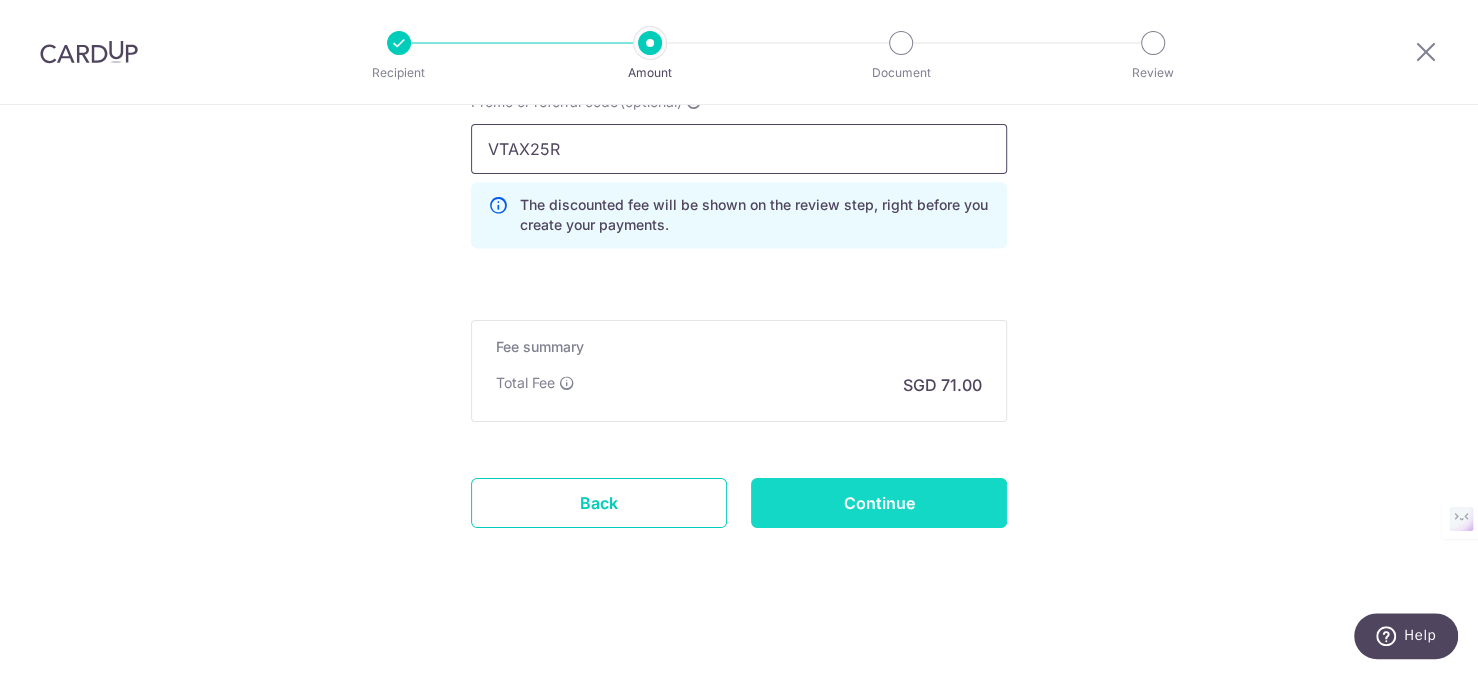 type on "VTAX25R" 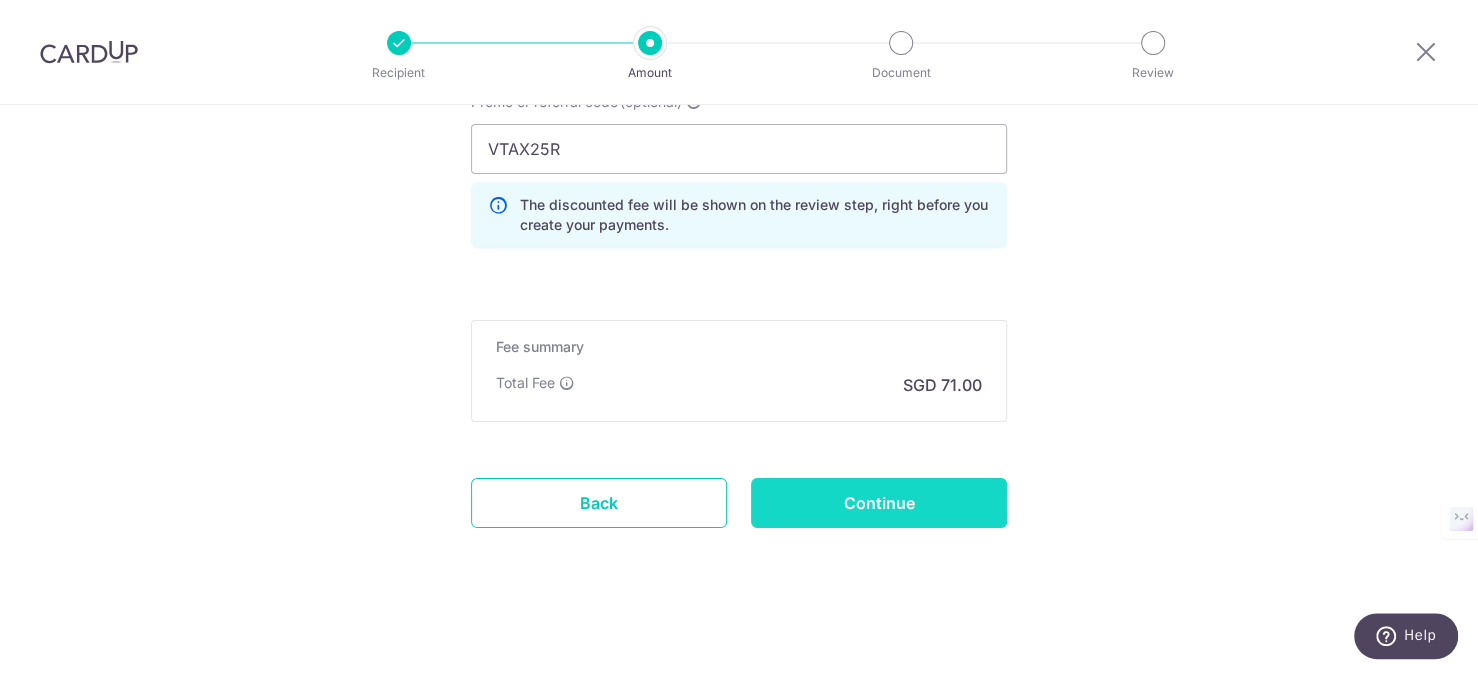 click on "Continue" at bounding box center [879, 503] 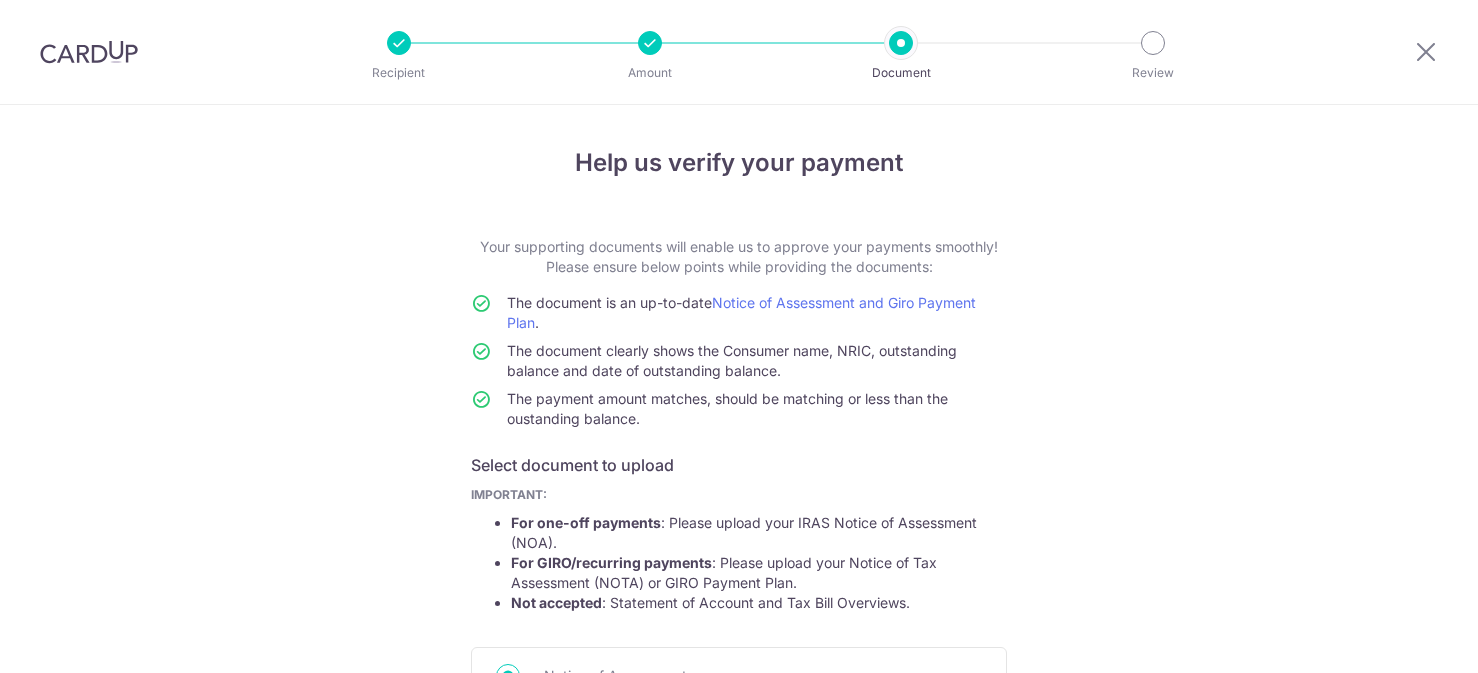 scroll, scrollTop: 0, scrollLeft: 0, axis: both 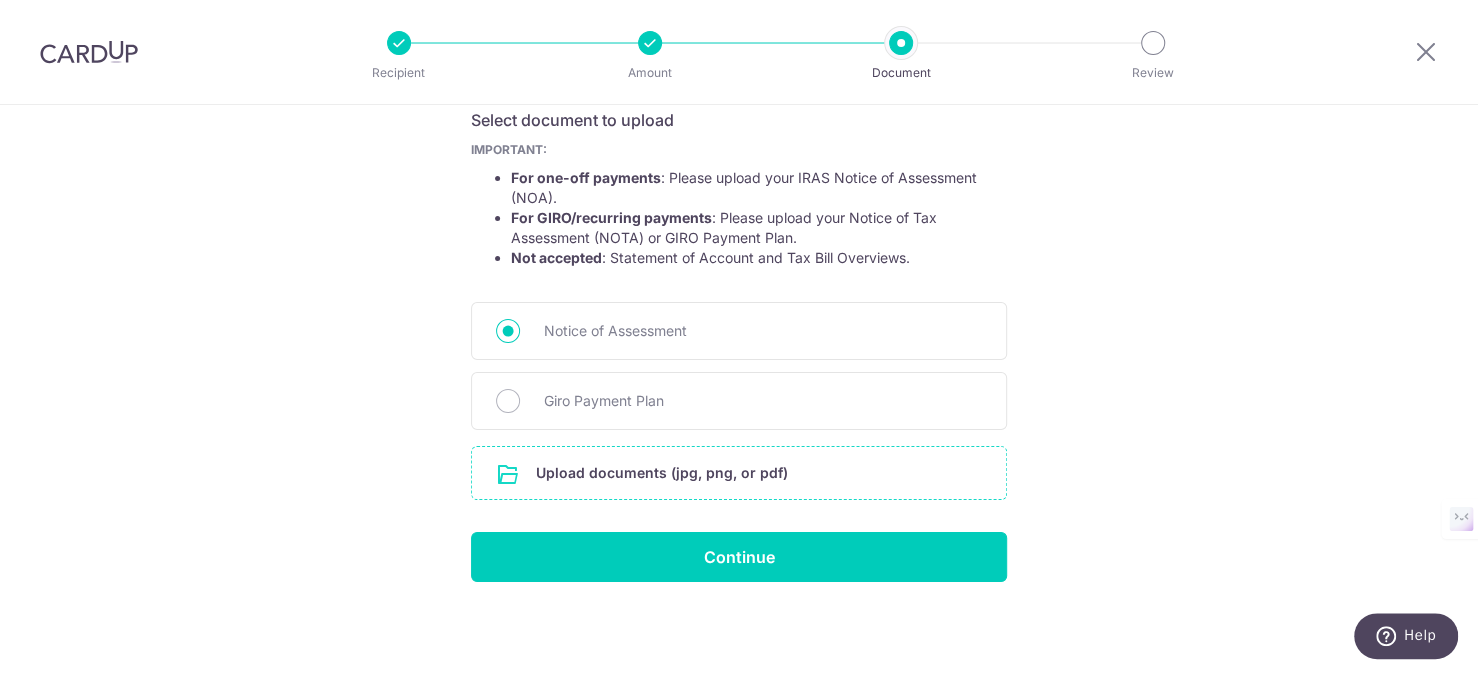 click at bounding box center [739, 473] 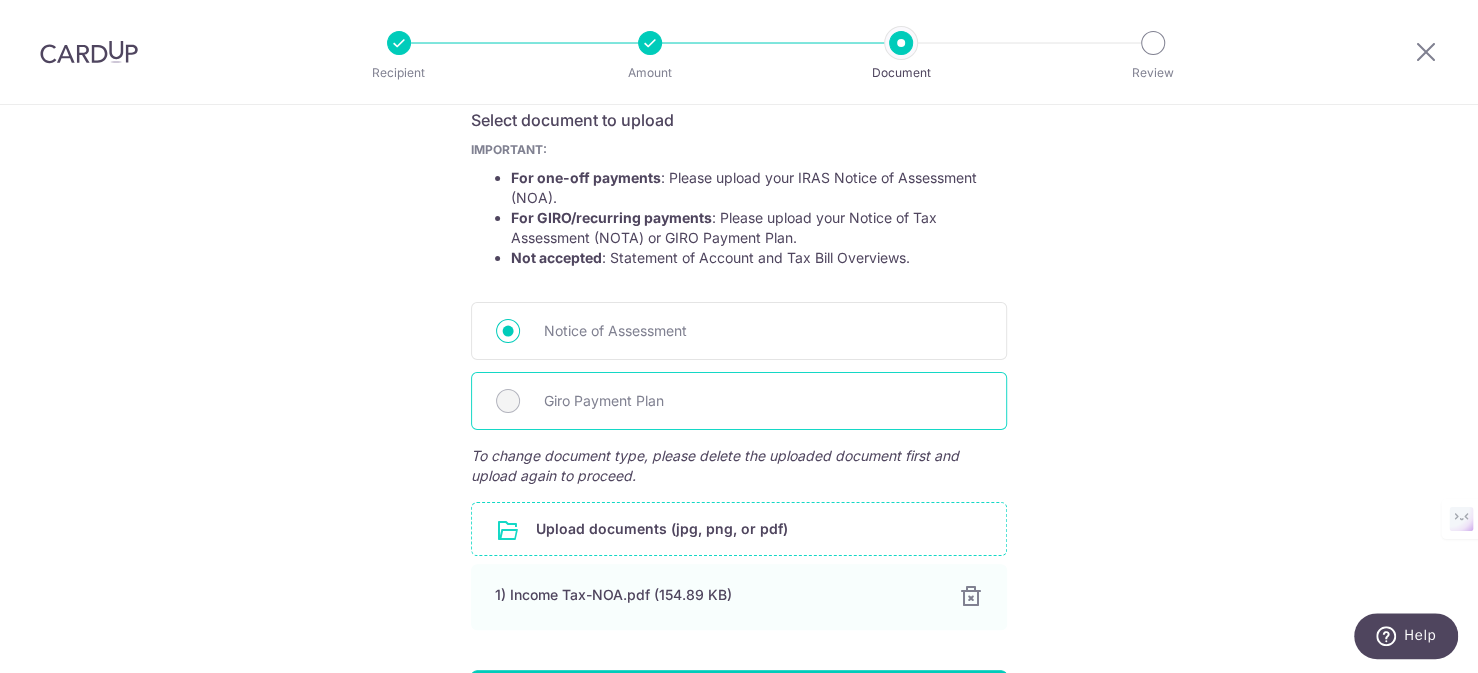 click on "Giro Payment Plan" at bounding box center [739, 401] 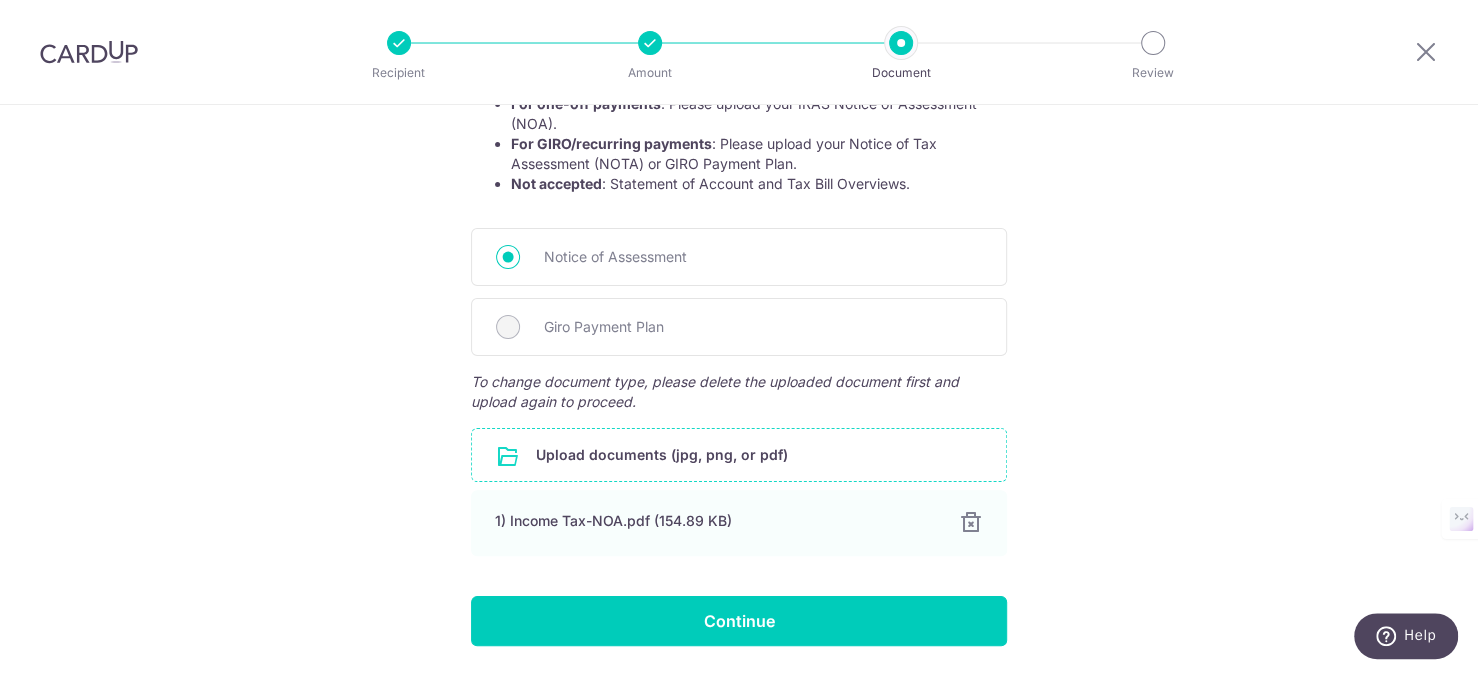 scroll, scrollTop: 483, scrollLeft: 0, axis: vertical 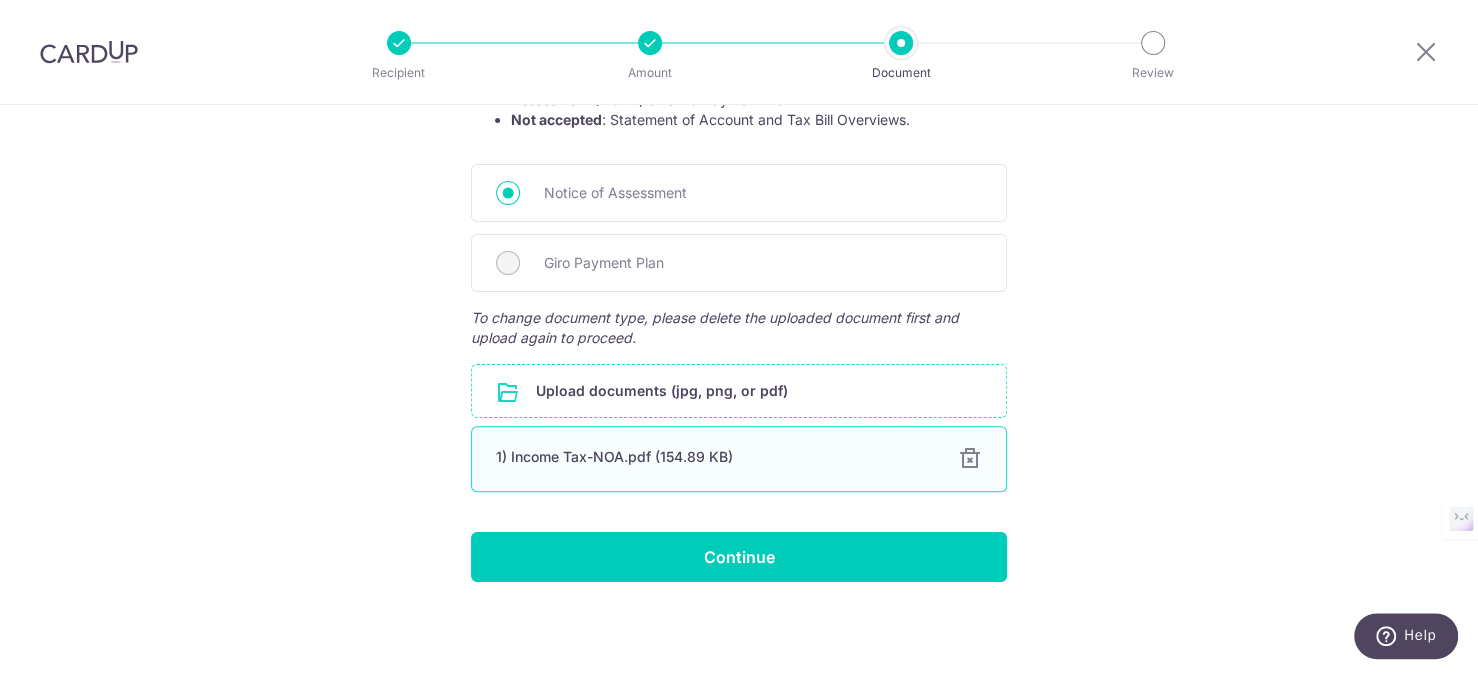 click at bounding box center [970, 459] 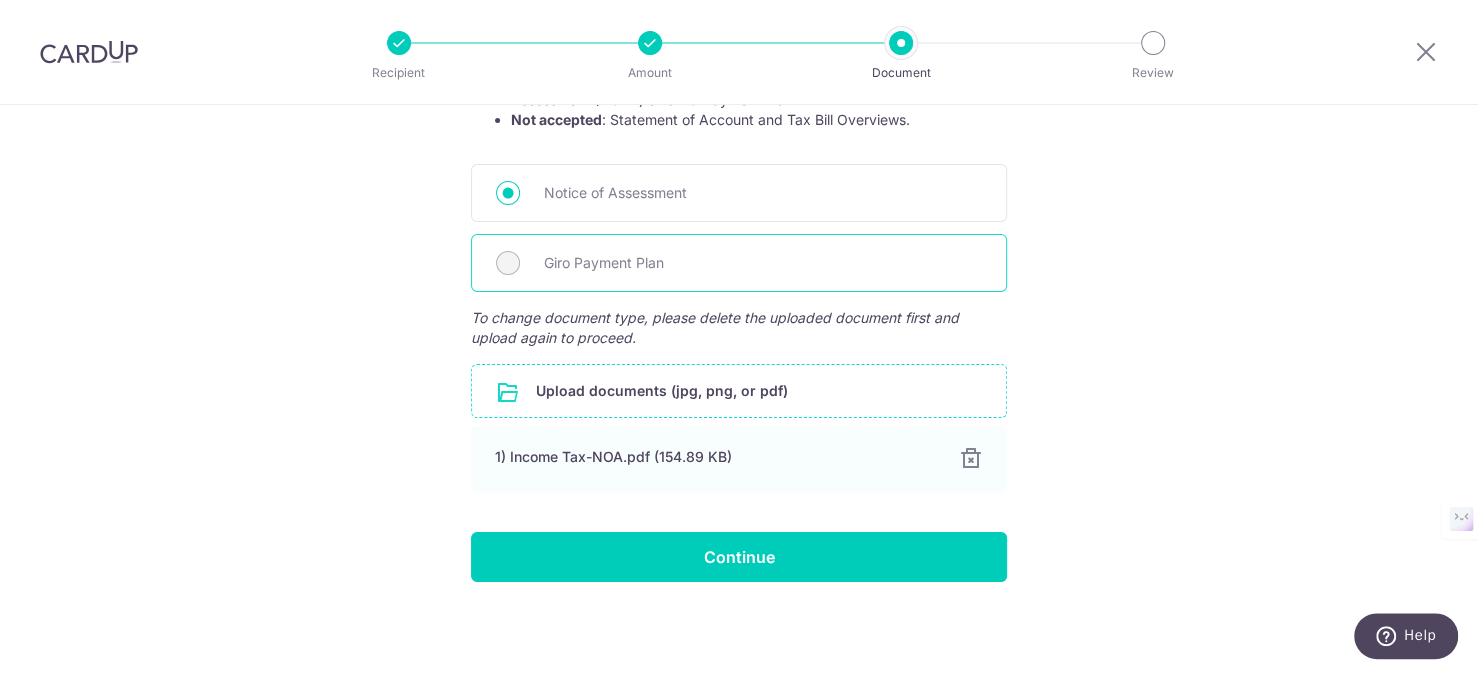 scroll, scrollTop: 345, scrollLeft: 0, axis: vertical 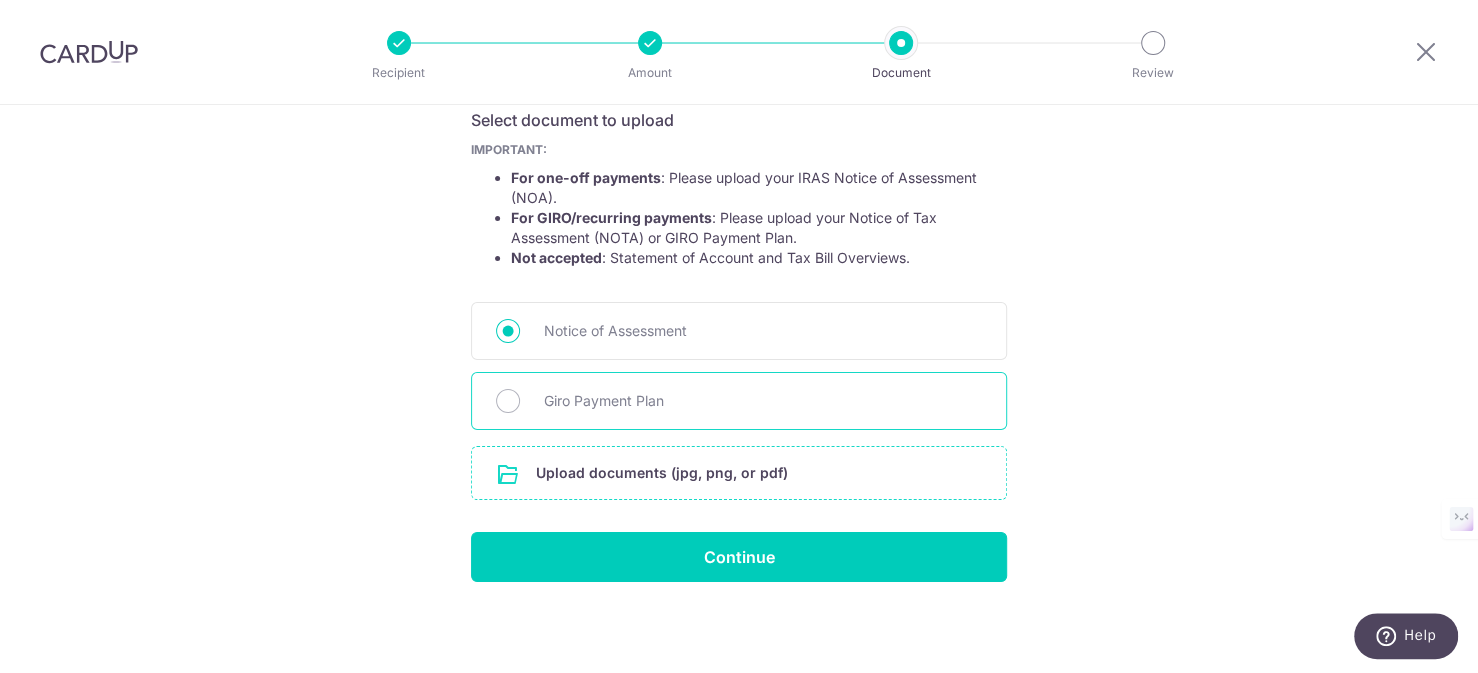click on "Giro Payment Plan" at bounding box center (763, 401) 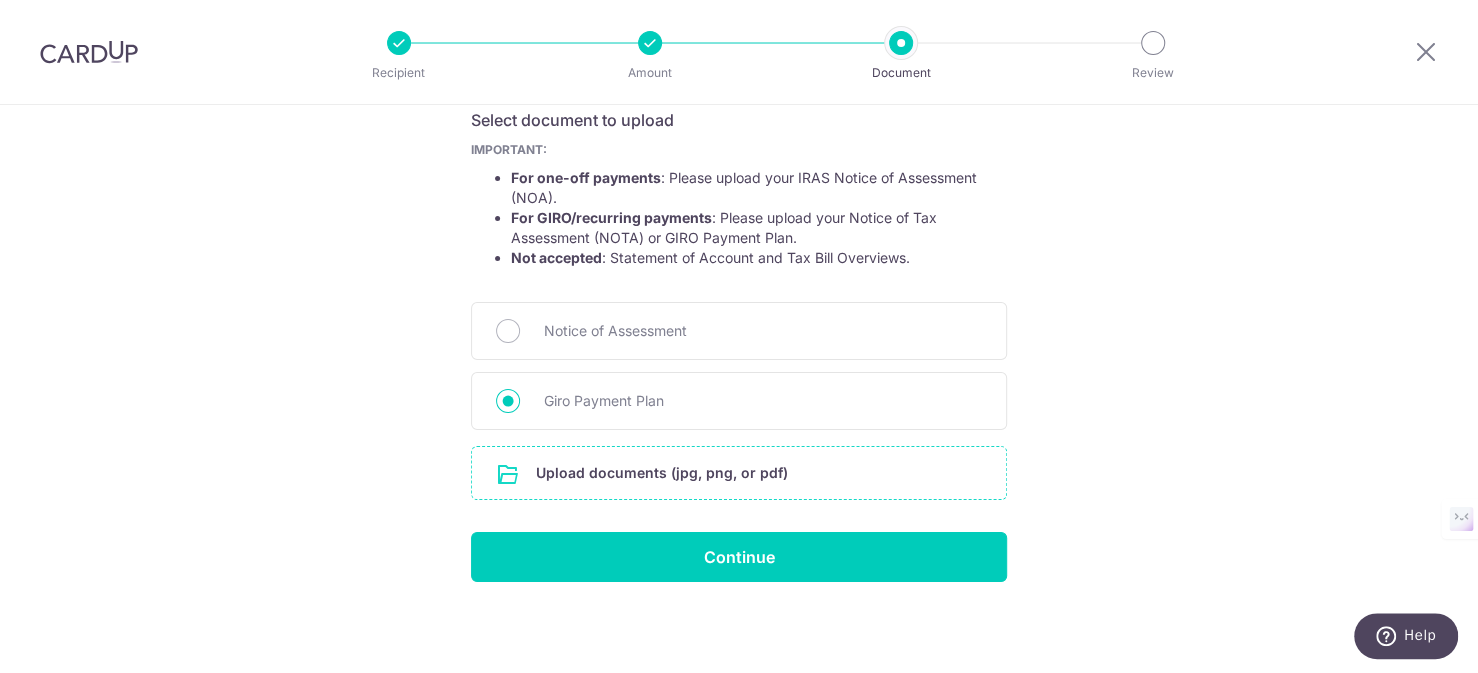 click at bounding box center (739, 473) 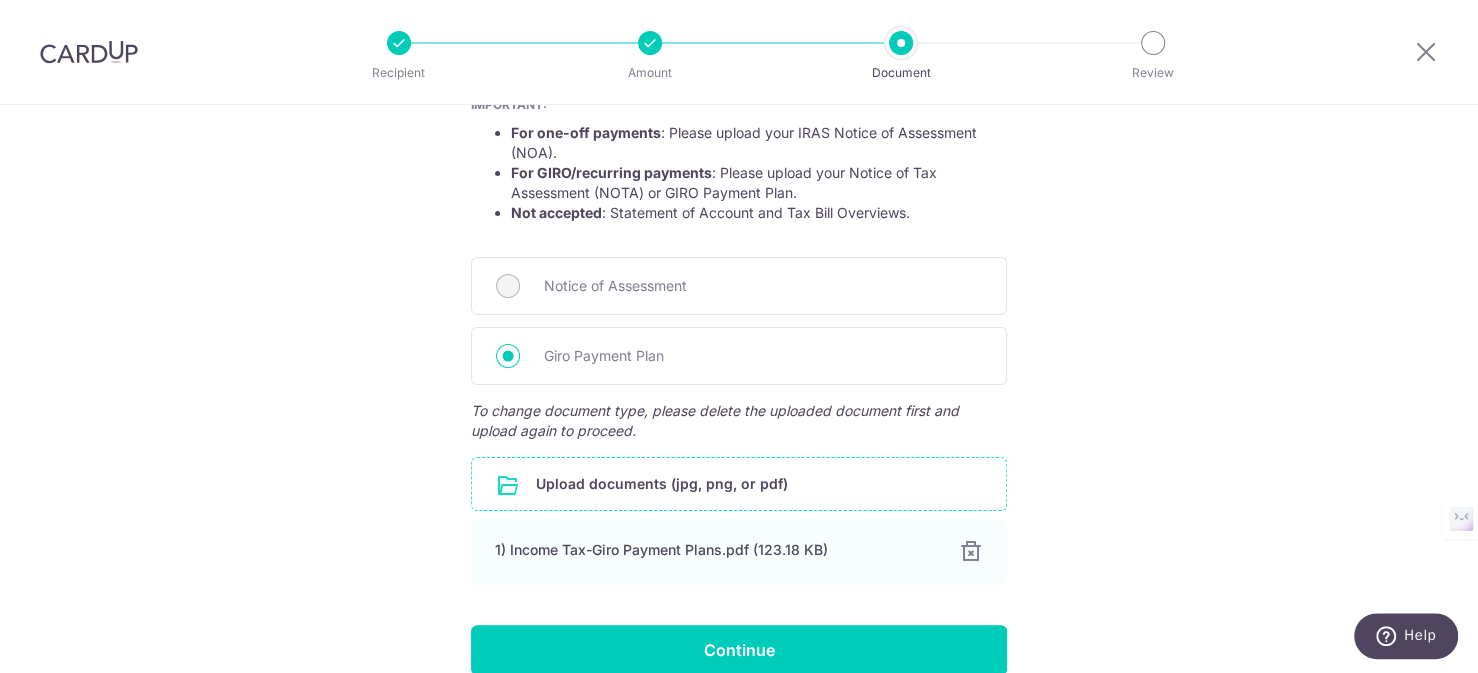 scroll, scrollTop: 483, scrollLeft: 0, axis: vertical 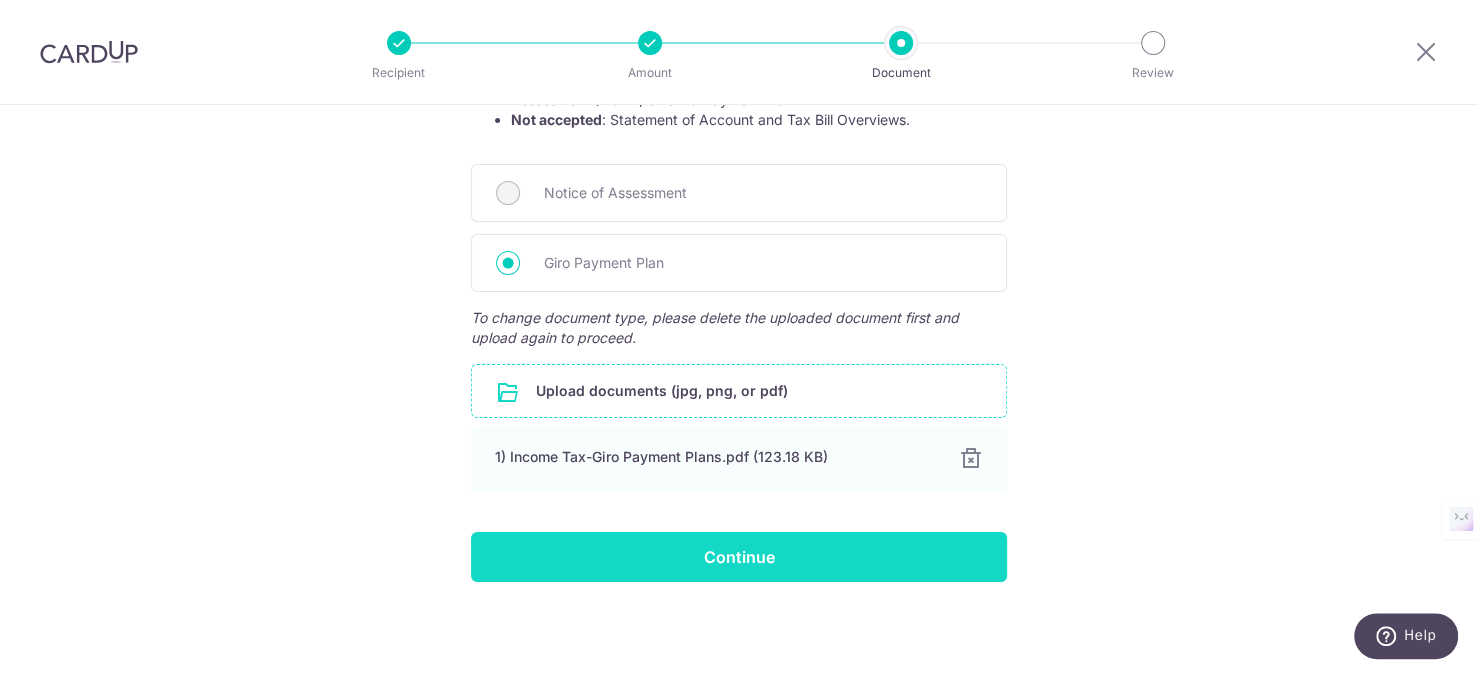 click on "Continue" at bounding box center [739, 557] 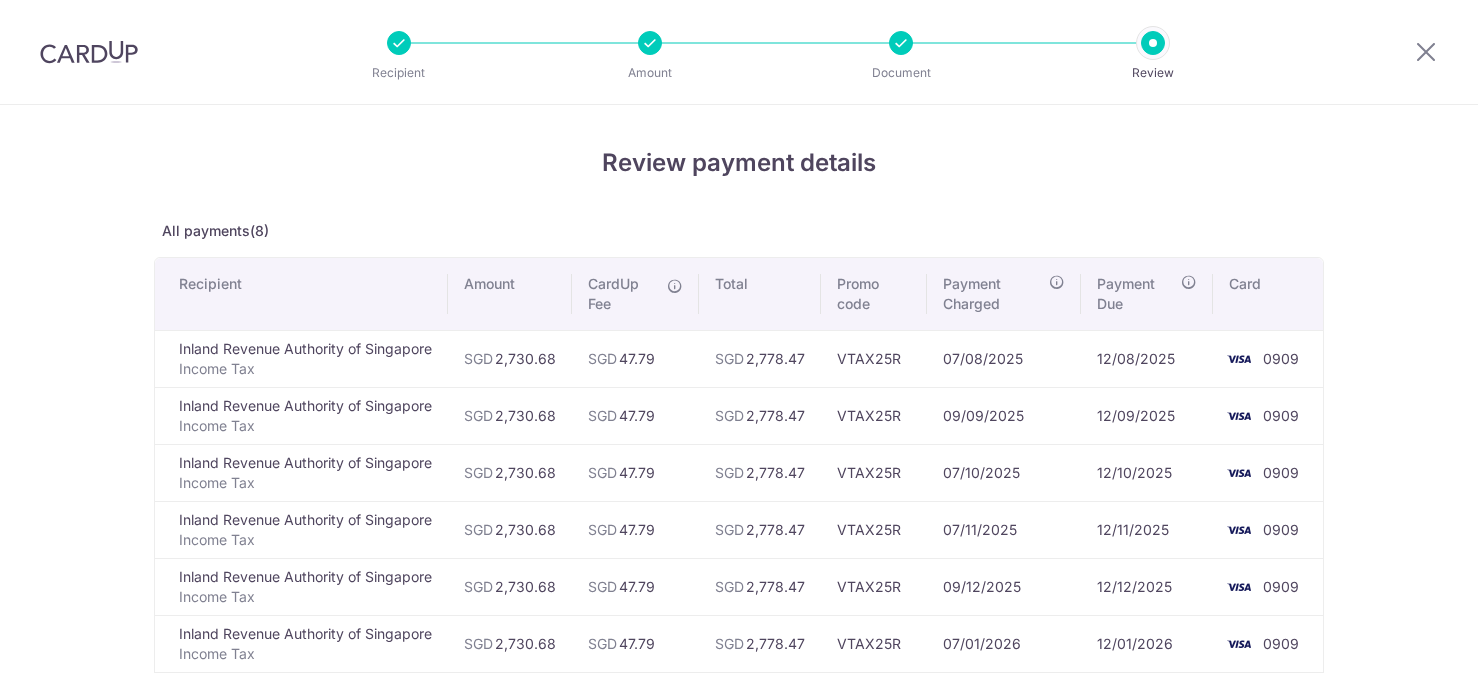 scroll, scrollTop: 0, scrollLeft: 0, axis: both 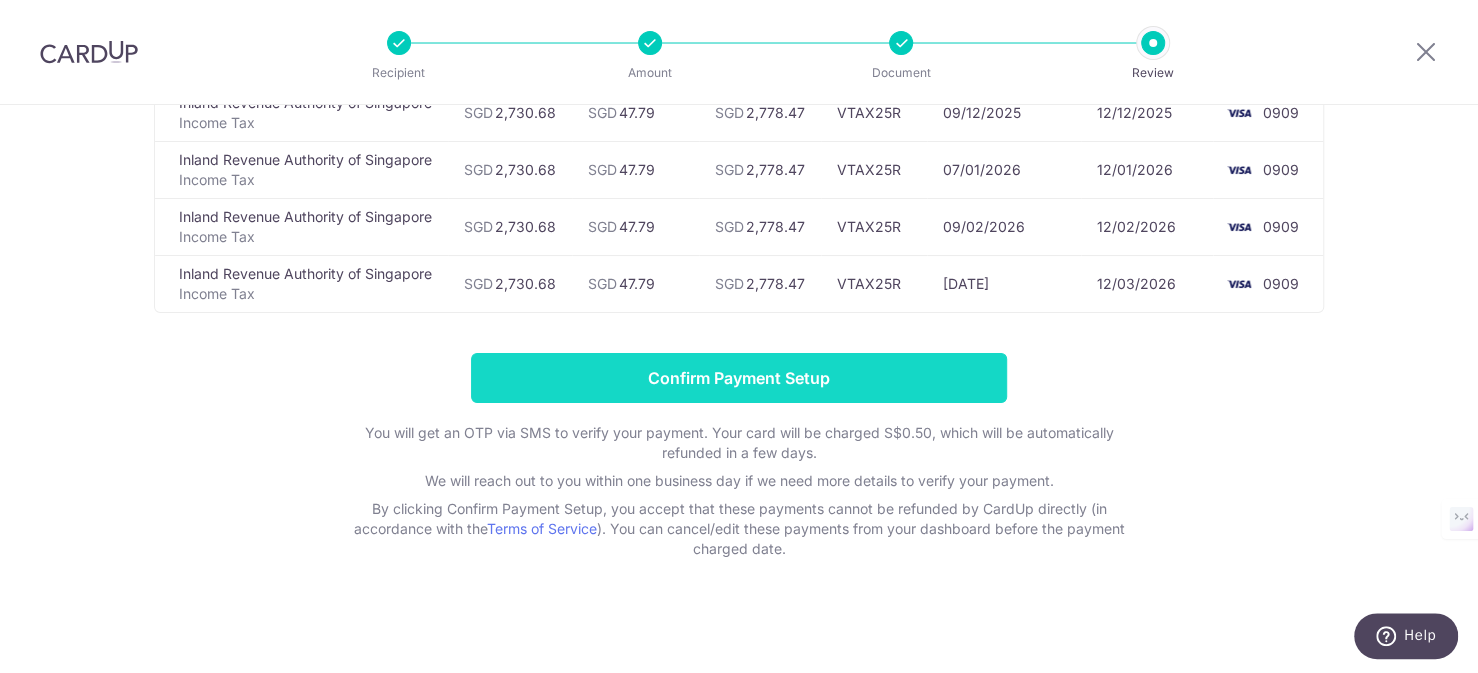 click on "Confirm Payment Setup" at bounding box center (739, 378) 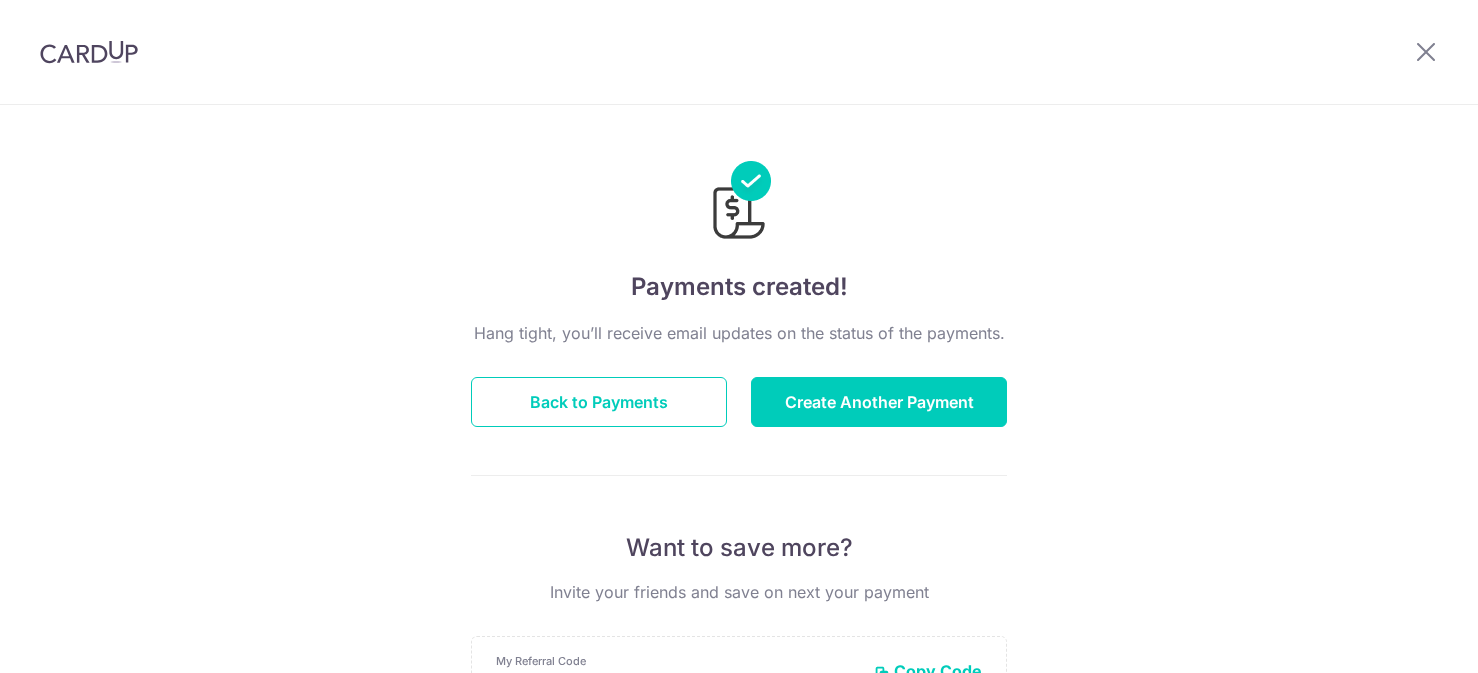 scroll, scrollTop: 0, scrollLeft: 0, axis: both 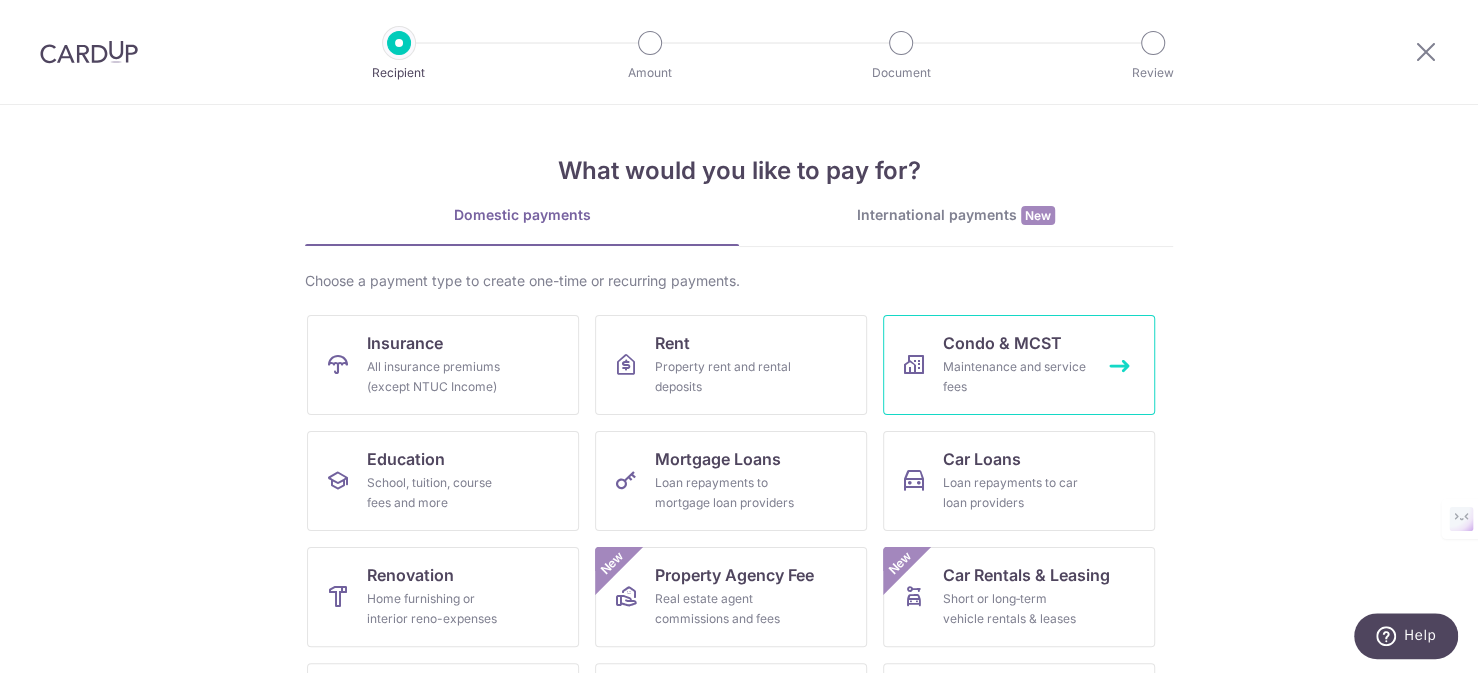 click on "Maintenance and service fees" at bounding box center (1015, 377) 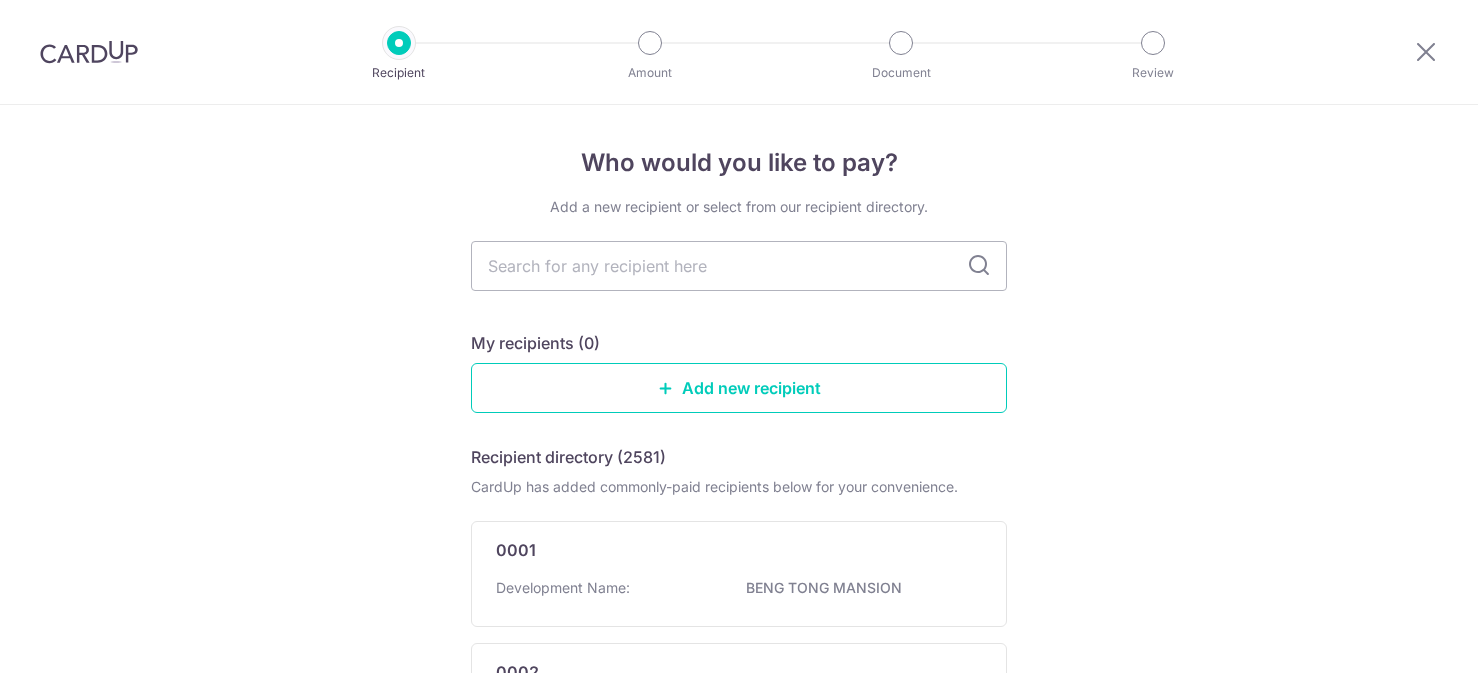 scroll, scrollTop: 0, scrollLeft: 0, axis: both 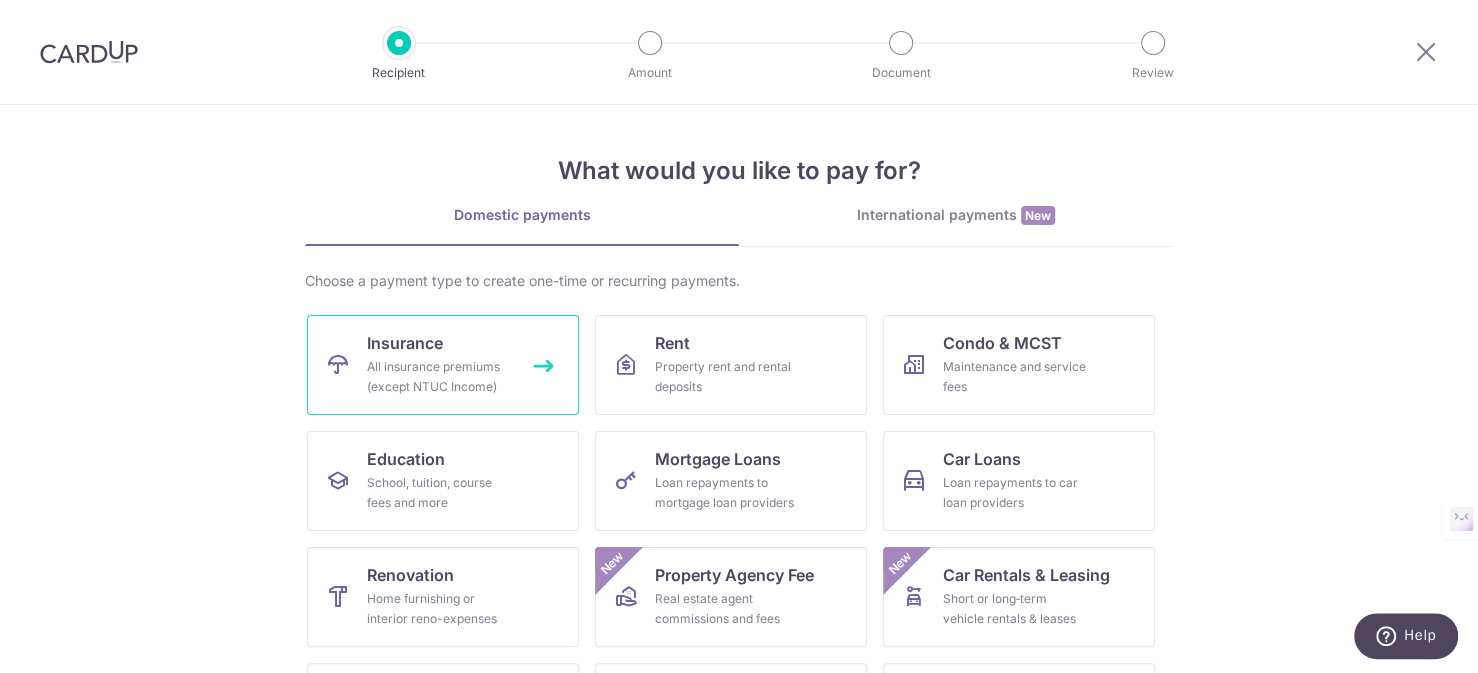 click on "All insurance premiums (except NTUC Income)" at bounding box center (439, 377) 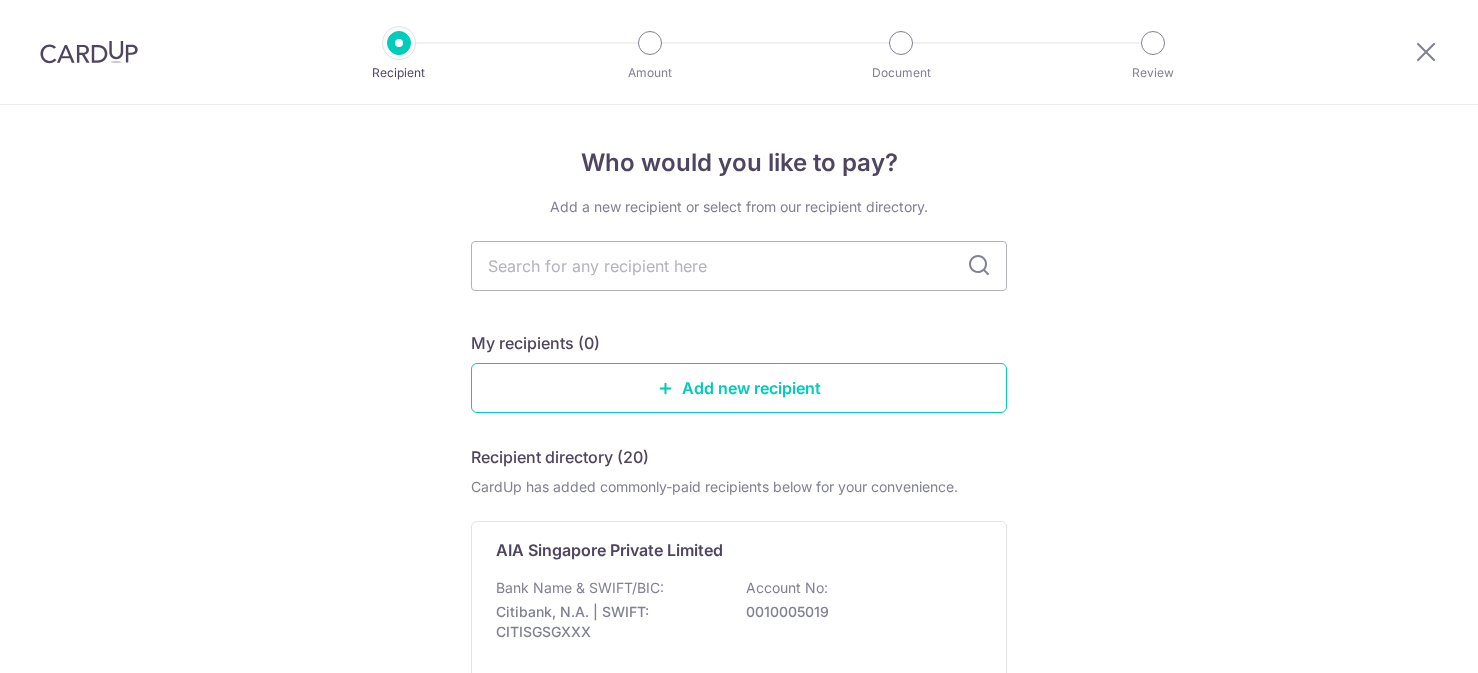 scroll, scrollTop: 0, scrollLeft: 0, axis: both 